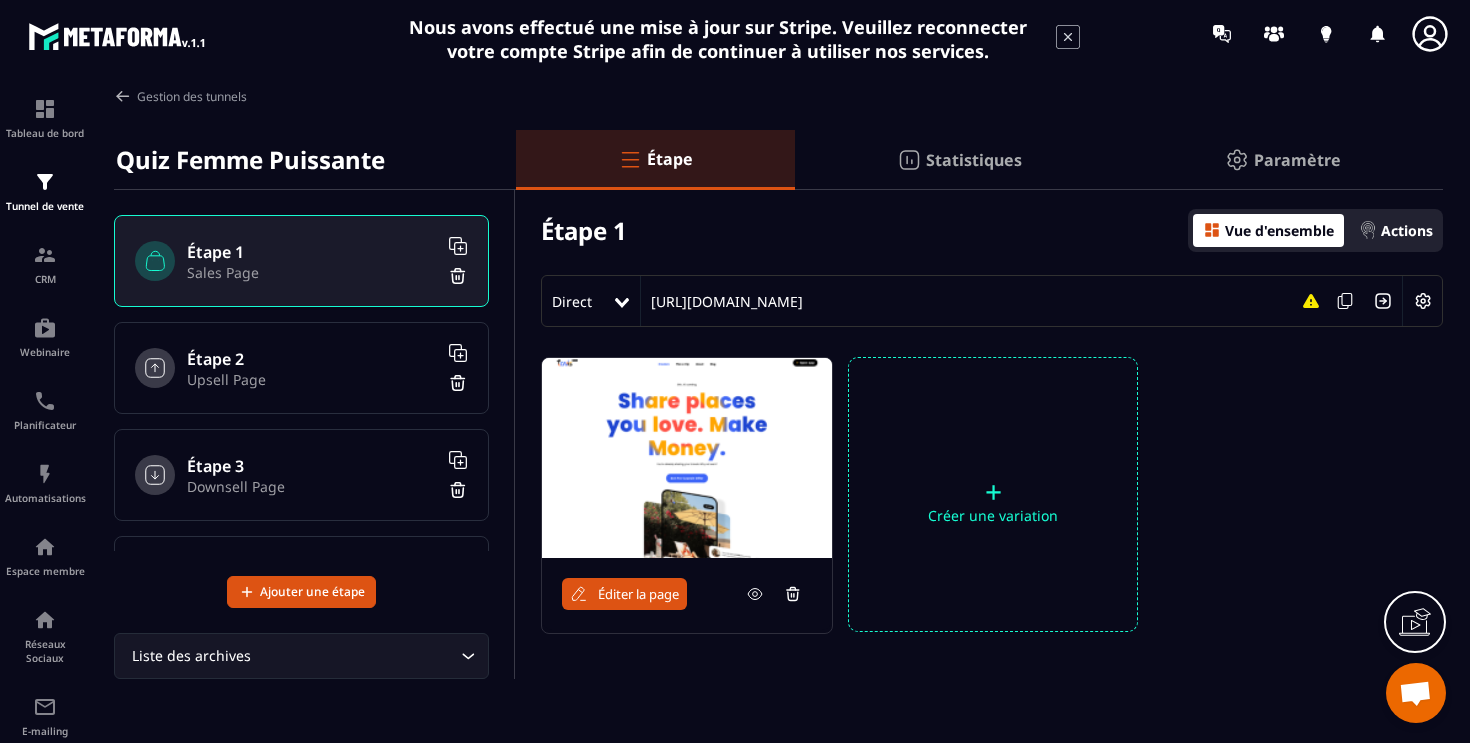scroll, scrollTop: 0, scrollLeft: 0, axis: both 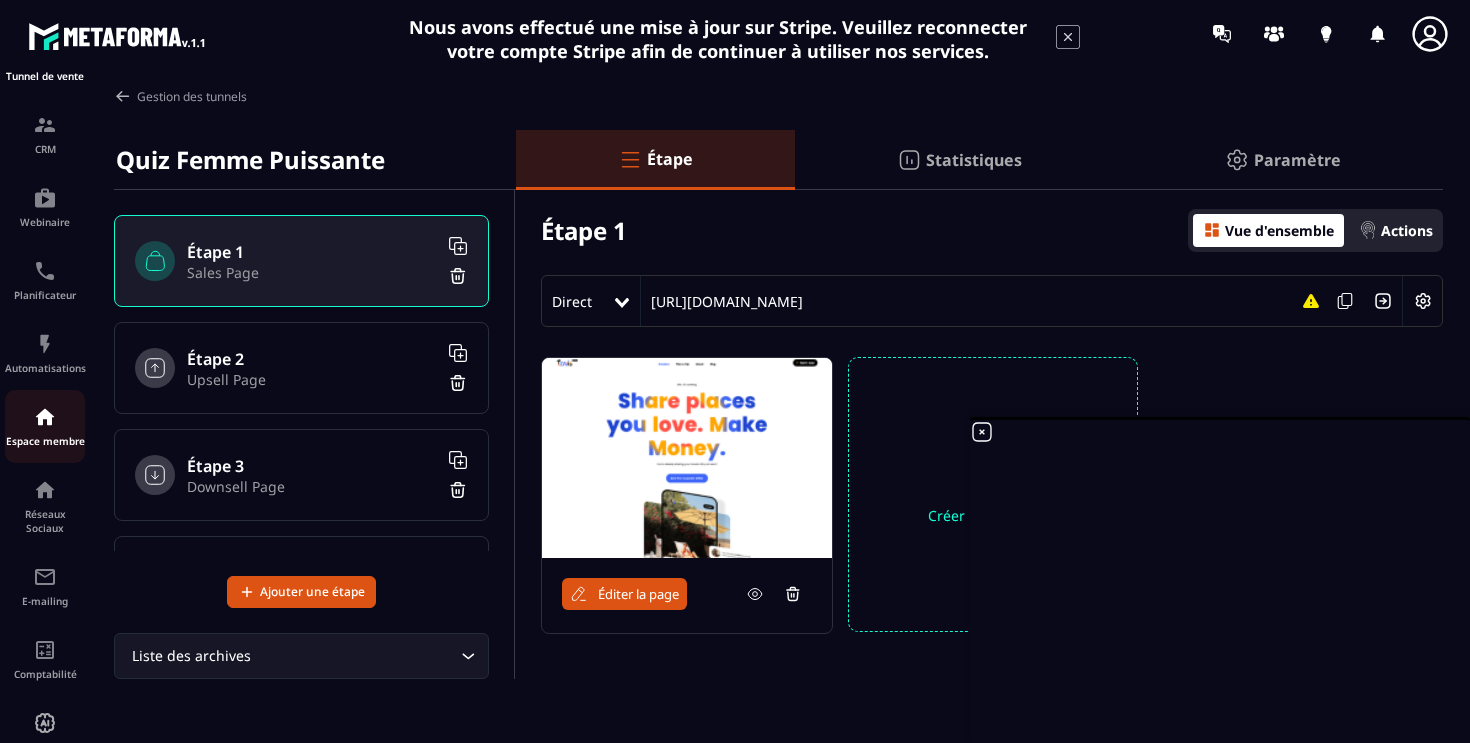 click at bounding box center [45, 417] 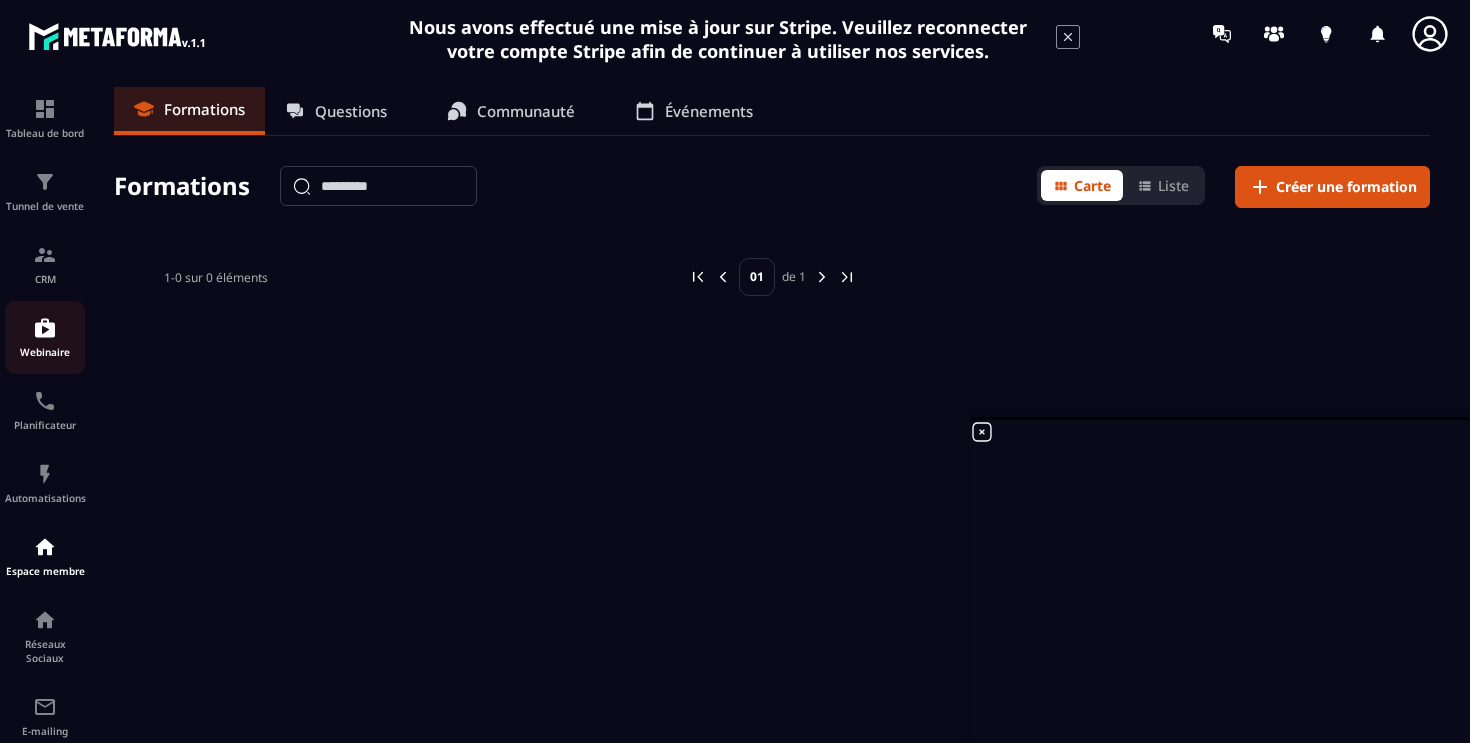 click at bounding box center [45, 328] 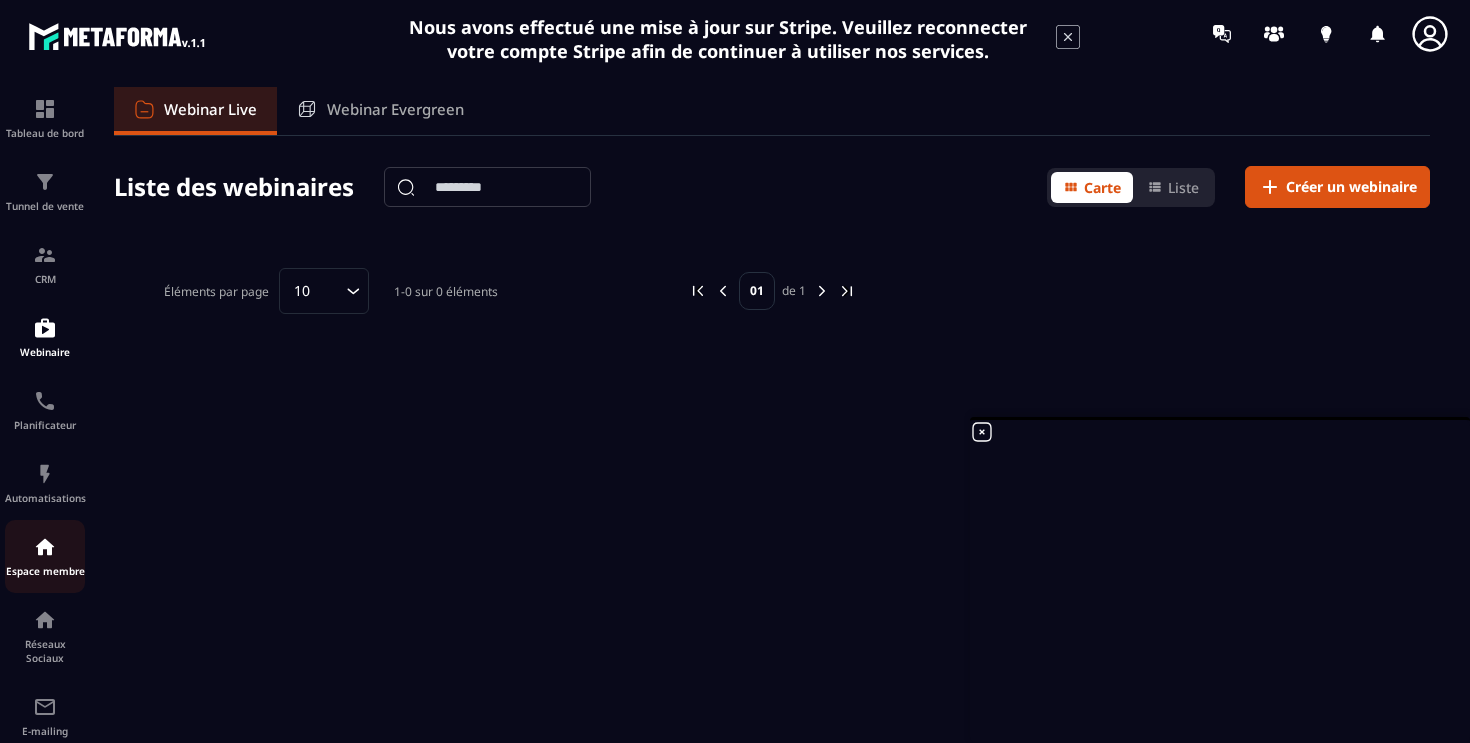 click at bounding box center (45, 547) 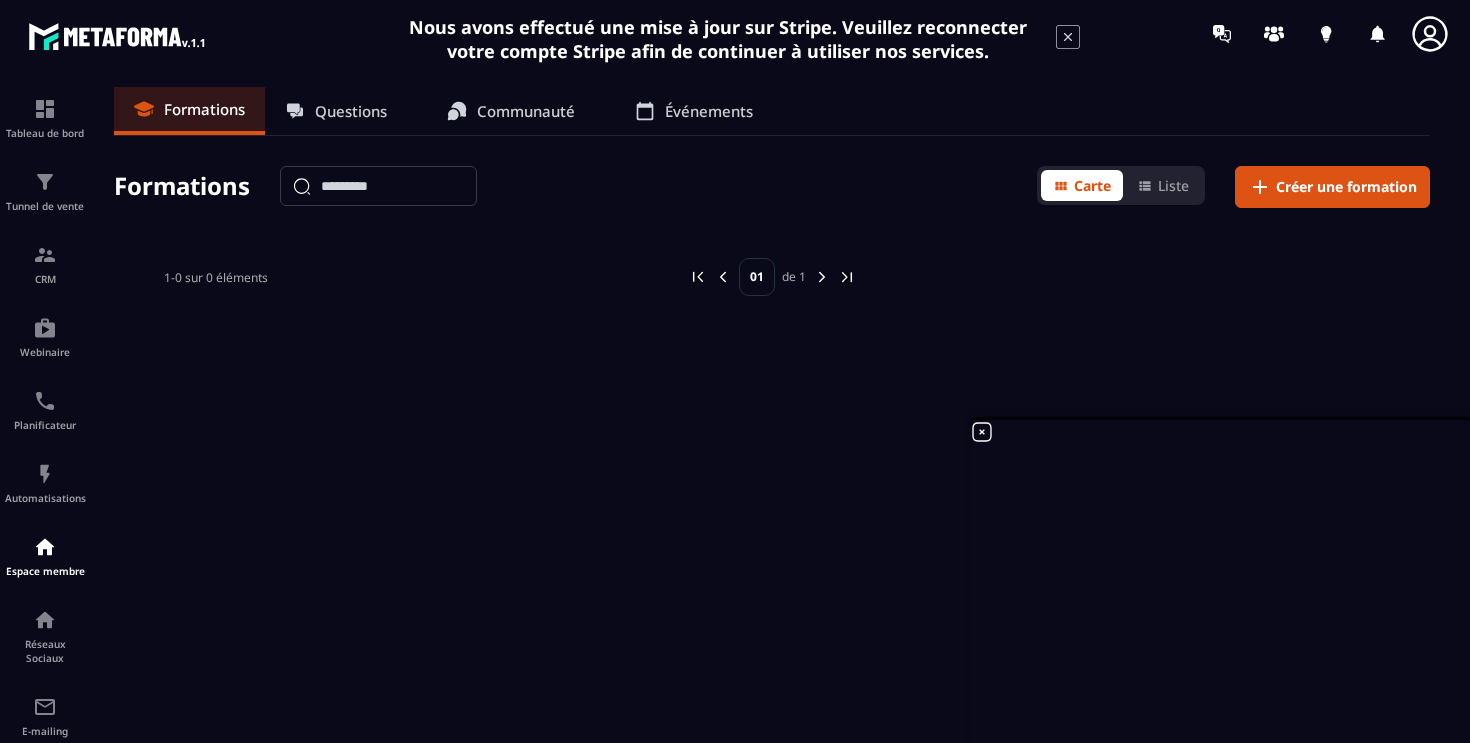 click 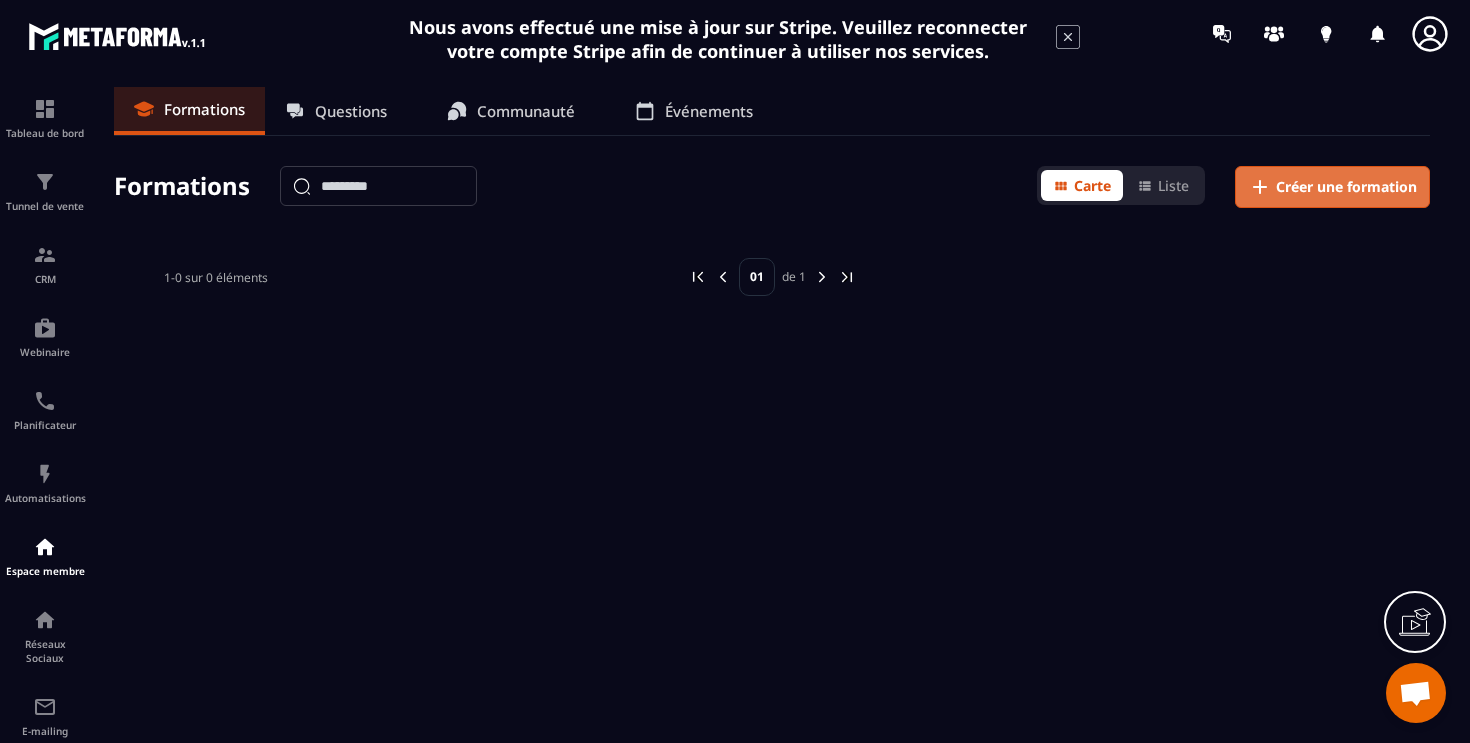 click on "Créer une formation" at bounding box center [1346, 187] 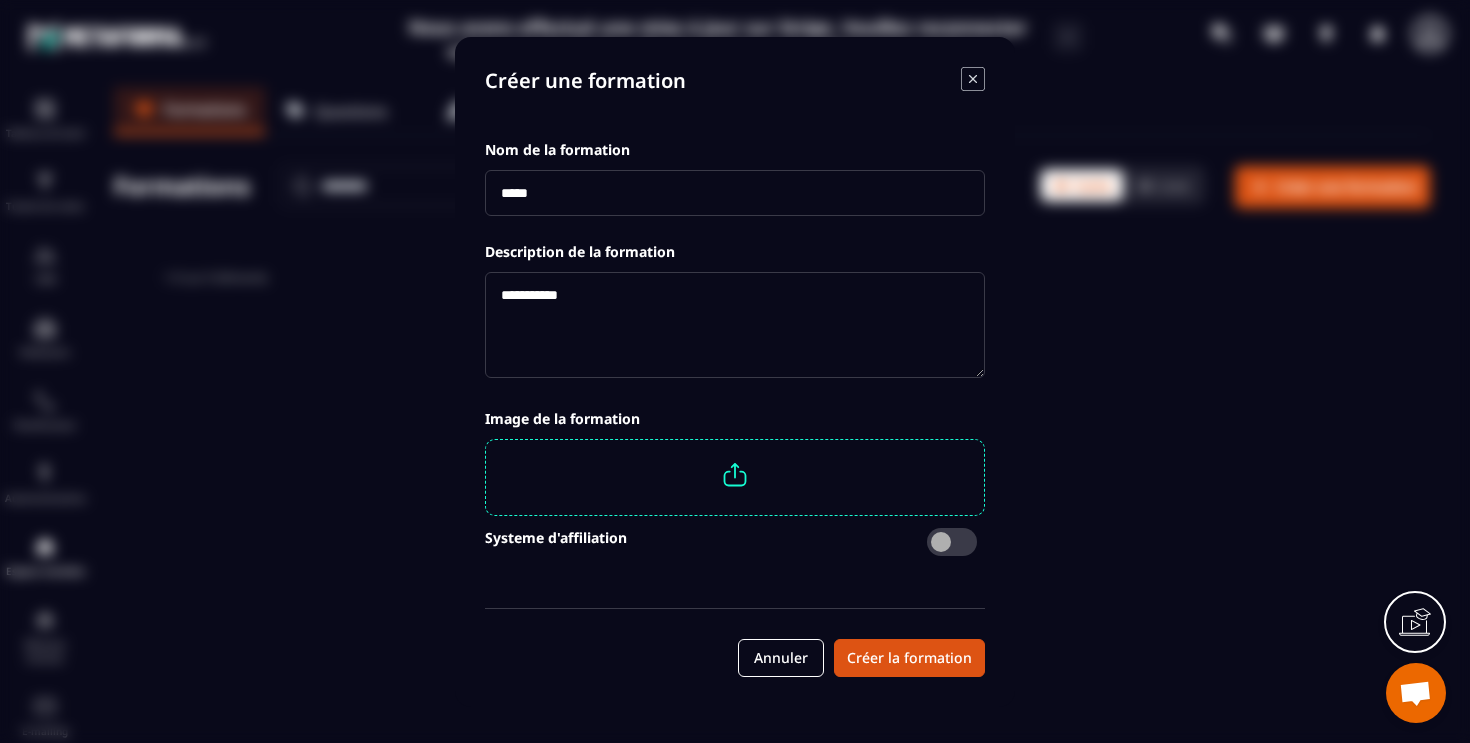 click at bounding box center (735, 193) 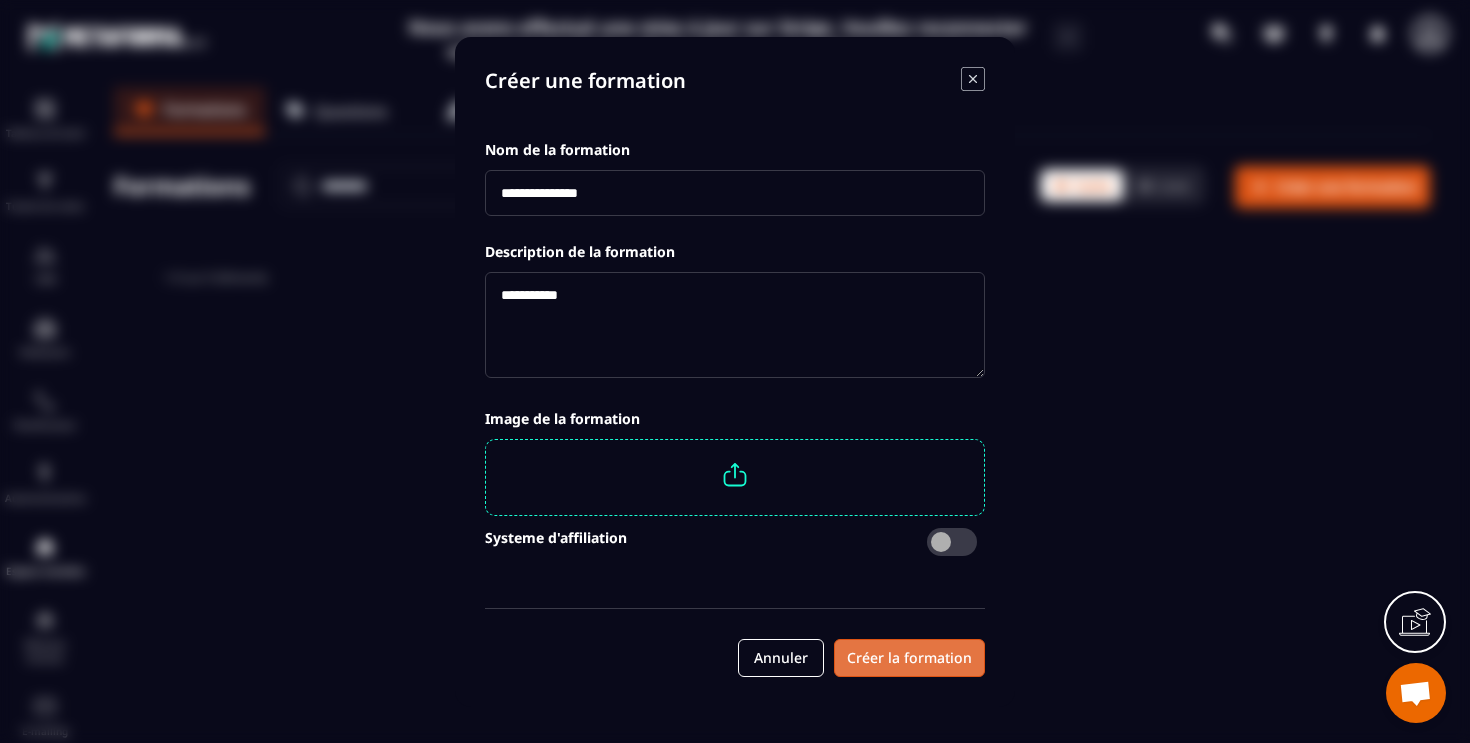 type on "**********" 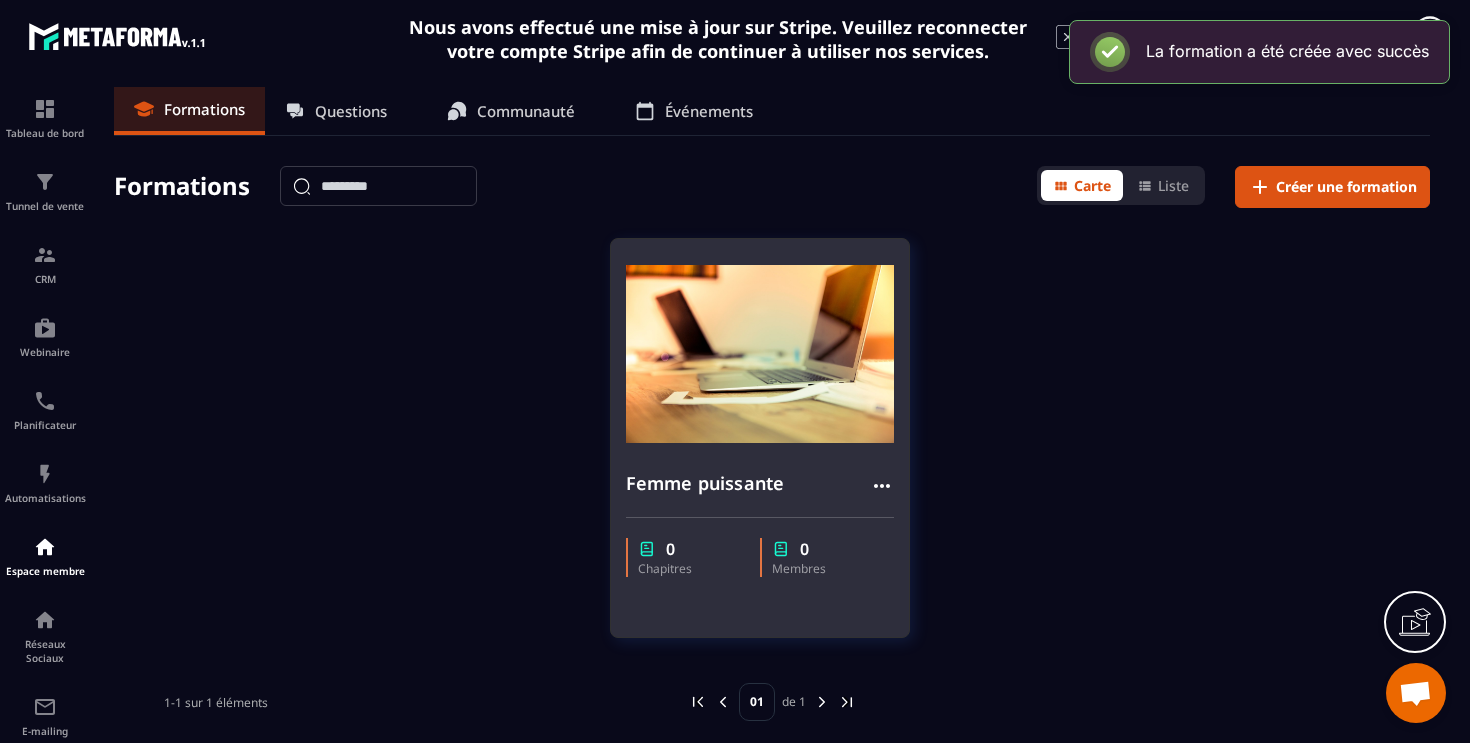 click 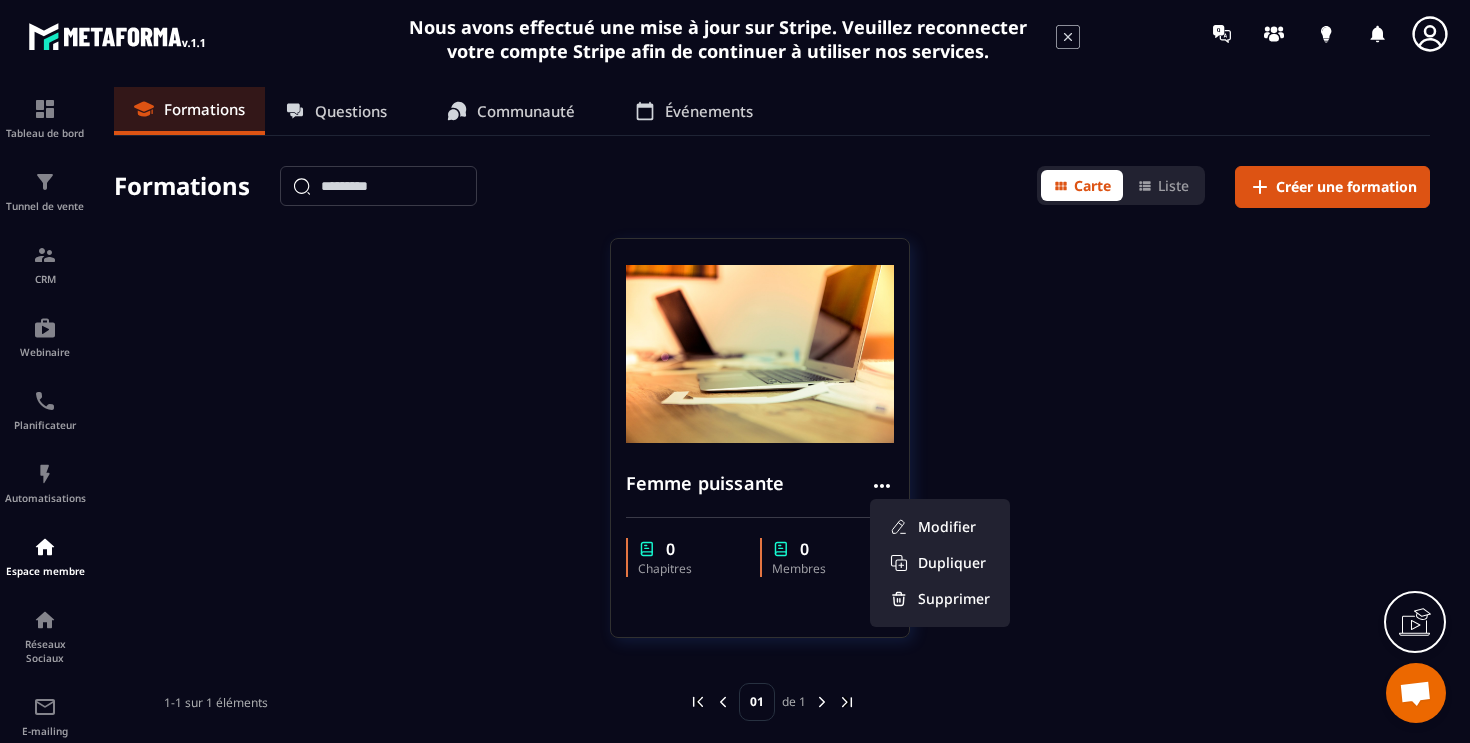 click on "Femme puissante  Modifier  Dupliquer  Supprimer 0 Chapitres 0 Membres" at bounding box center (772, 450) 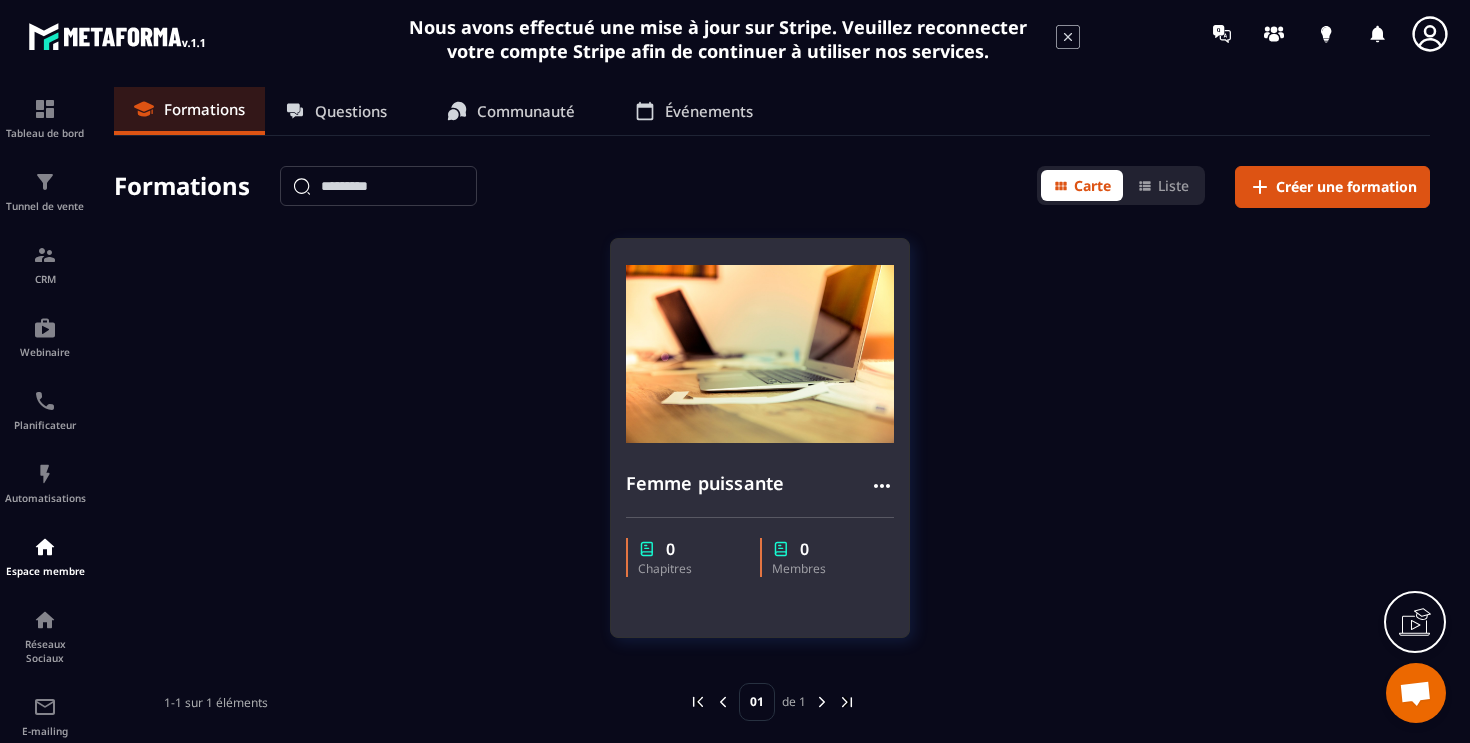 click at bounding box center [760, 354] 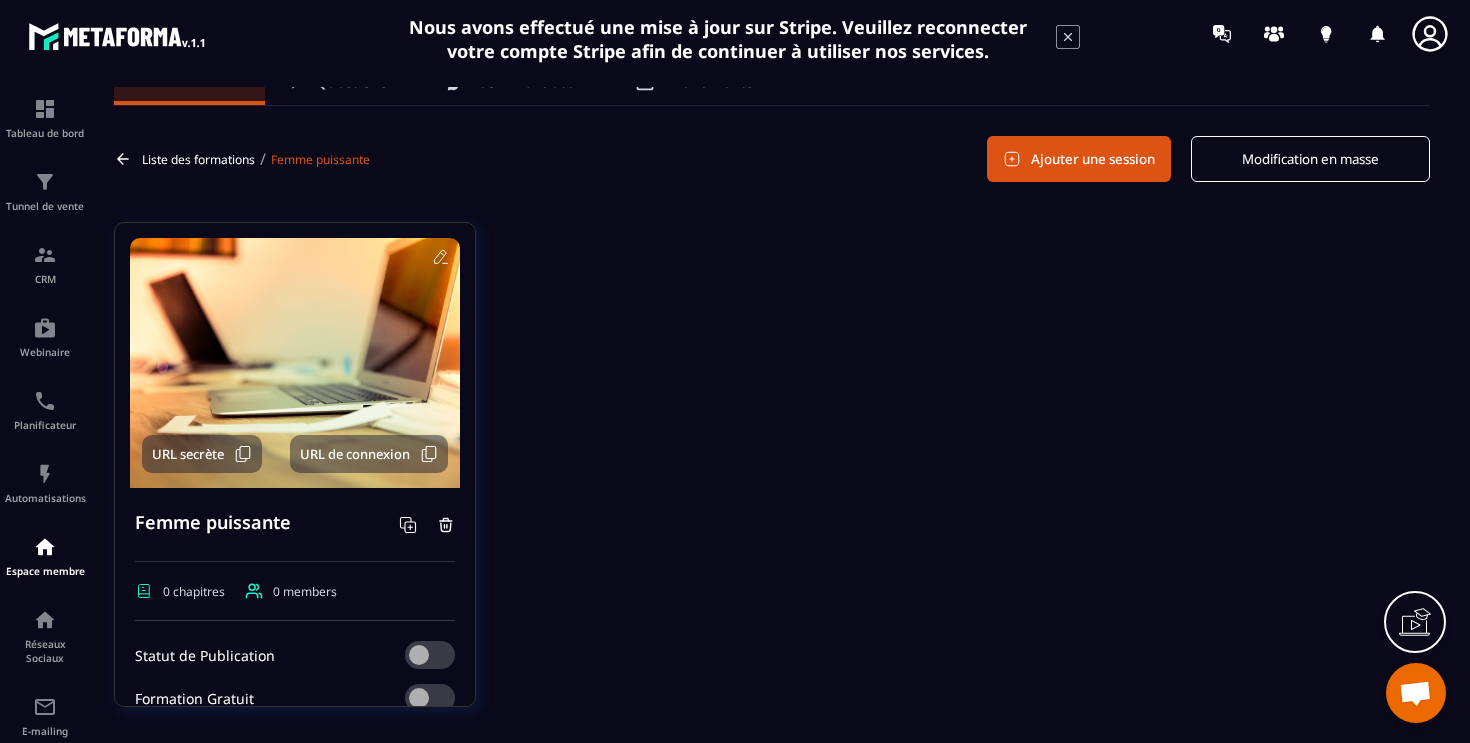 scroll, scrollTop: 52, scrollLeft: 0, axis: vertical 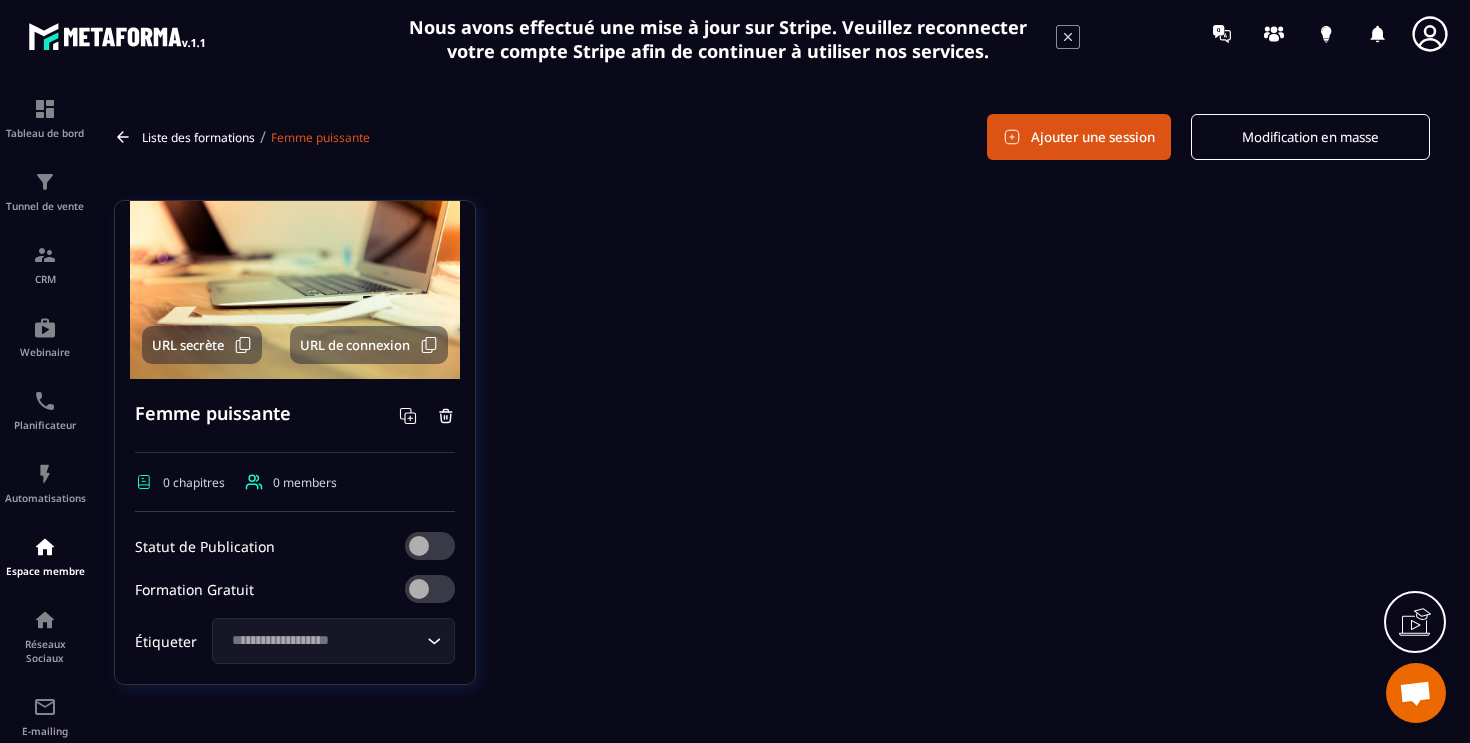 click at bounding box center [430, 546] 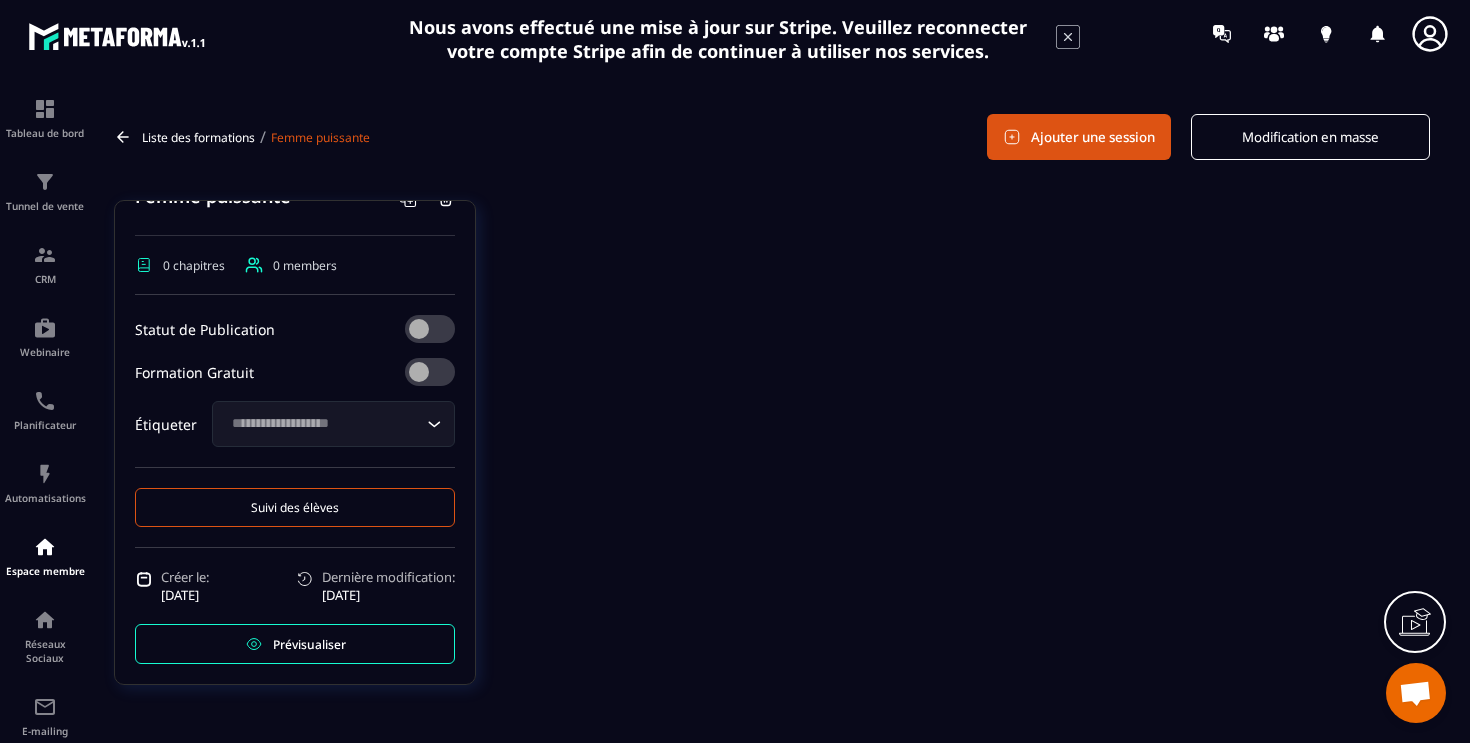 scroll, scrollTop: 313, scrollLeft: 0, axis: vertical 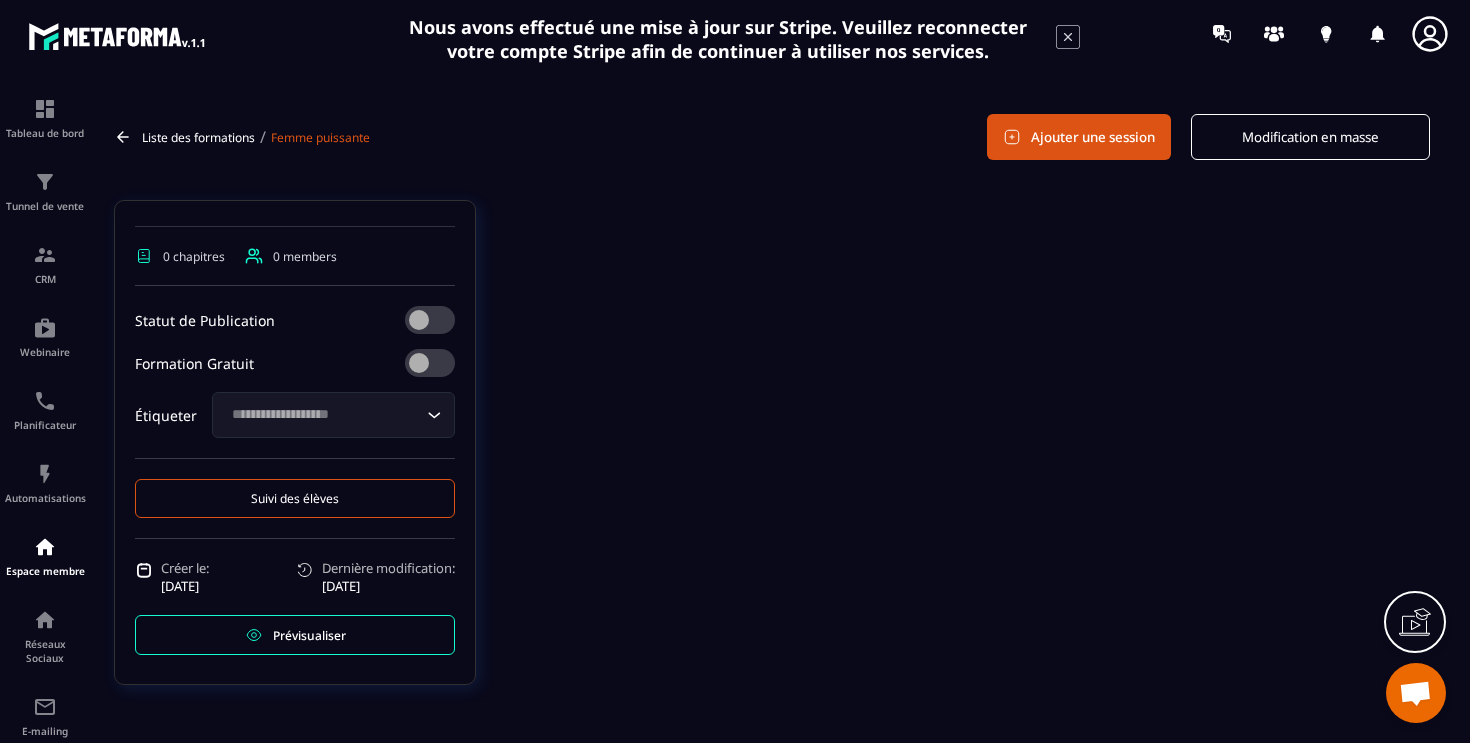click on "Suivi des élèves" at bounding box center [295, 498] 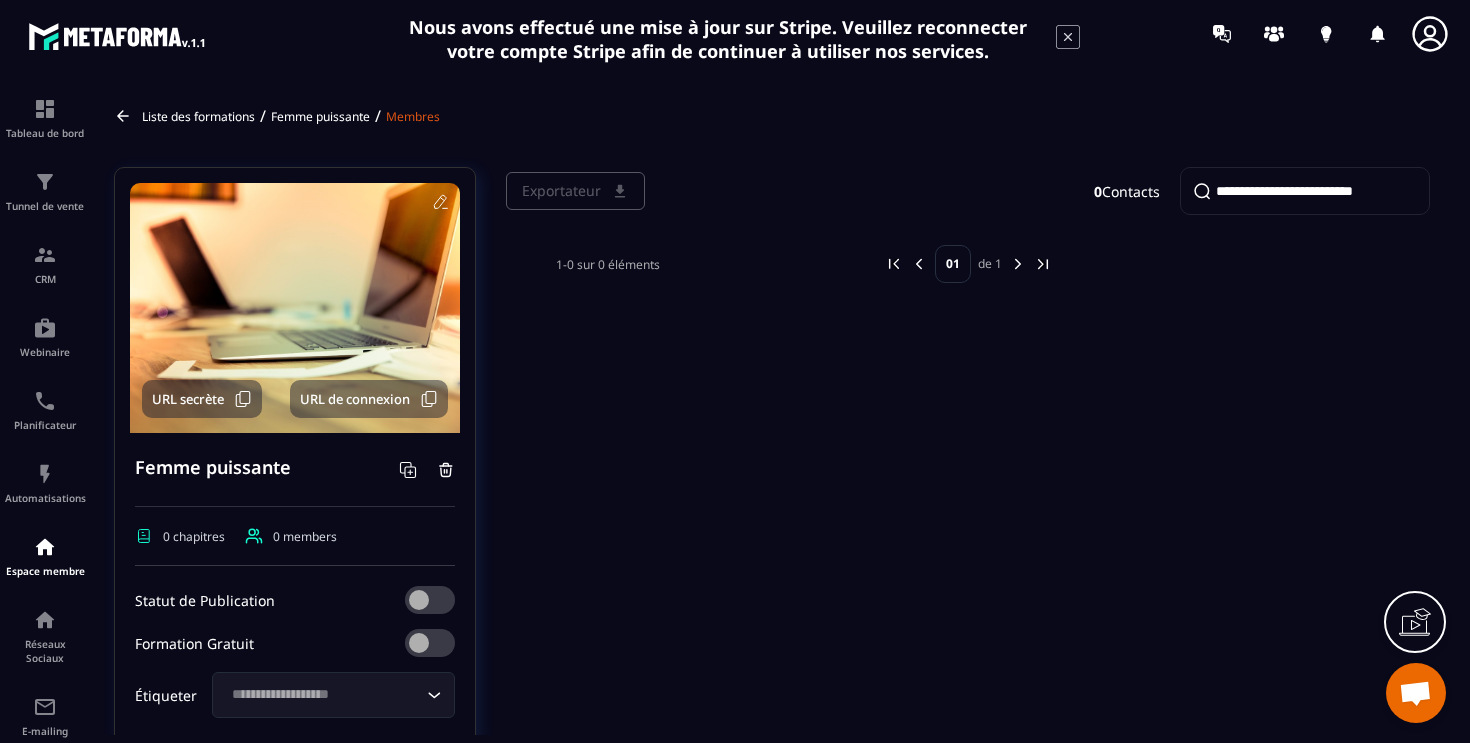 scroll, scrollTop: 0, scrollLeft: 0, axis: both 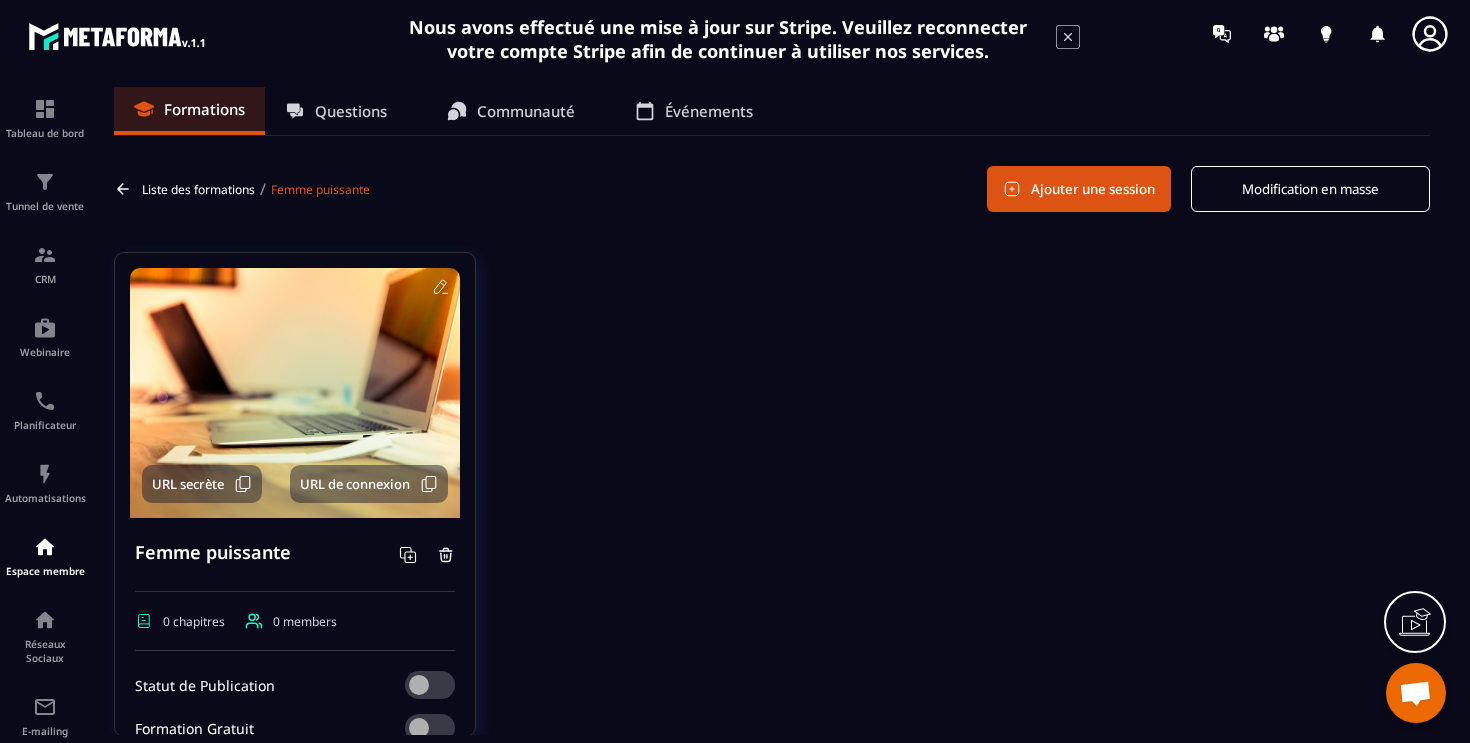 click on "Ajouter une session" at bounding box center [1079, 189] 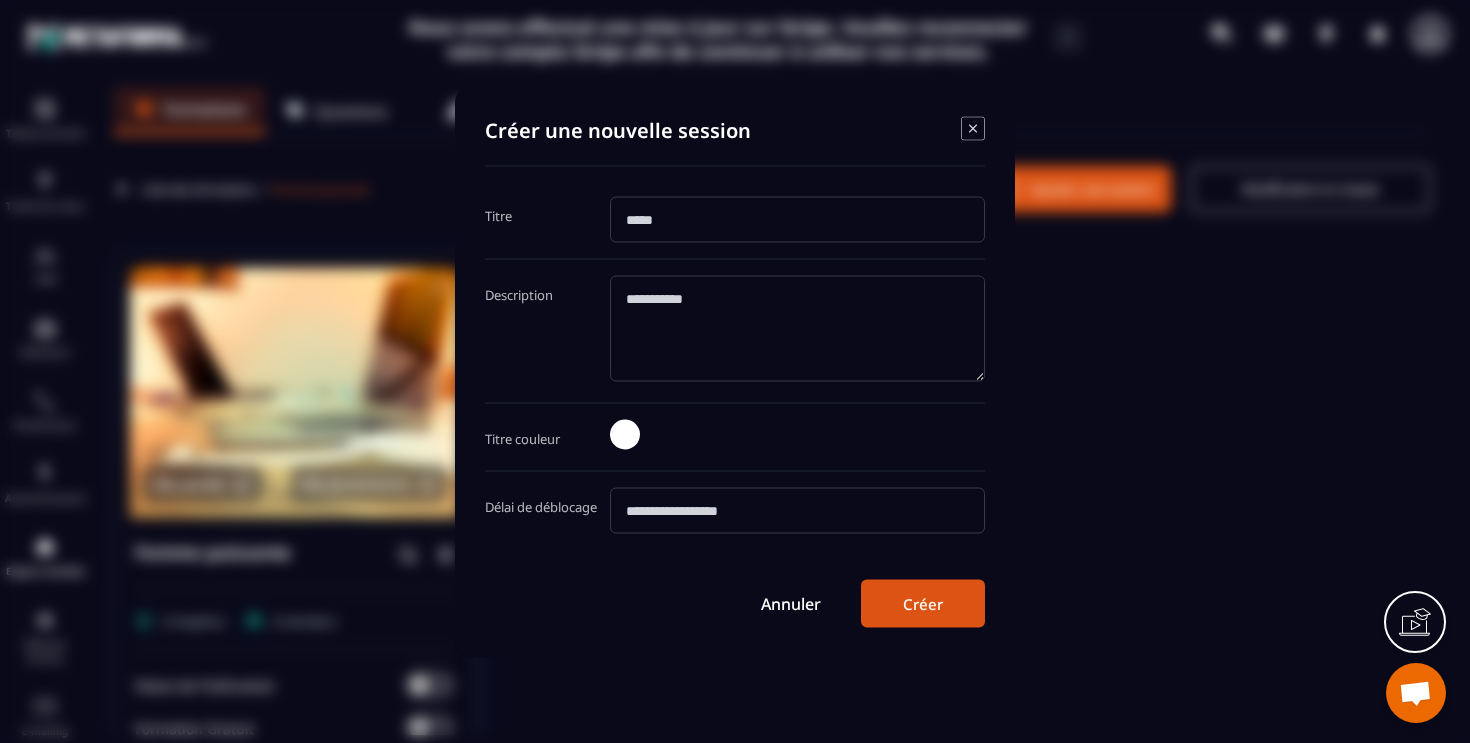 click at bounding box center [797, 219] 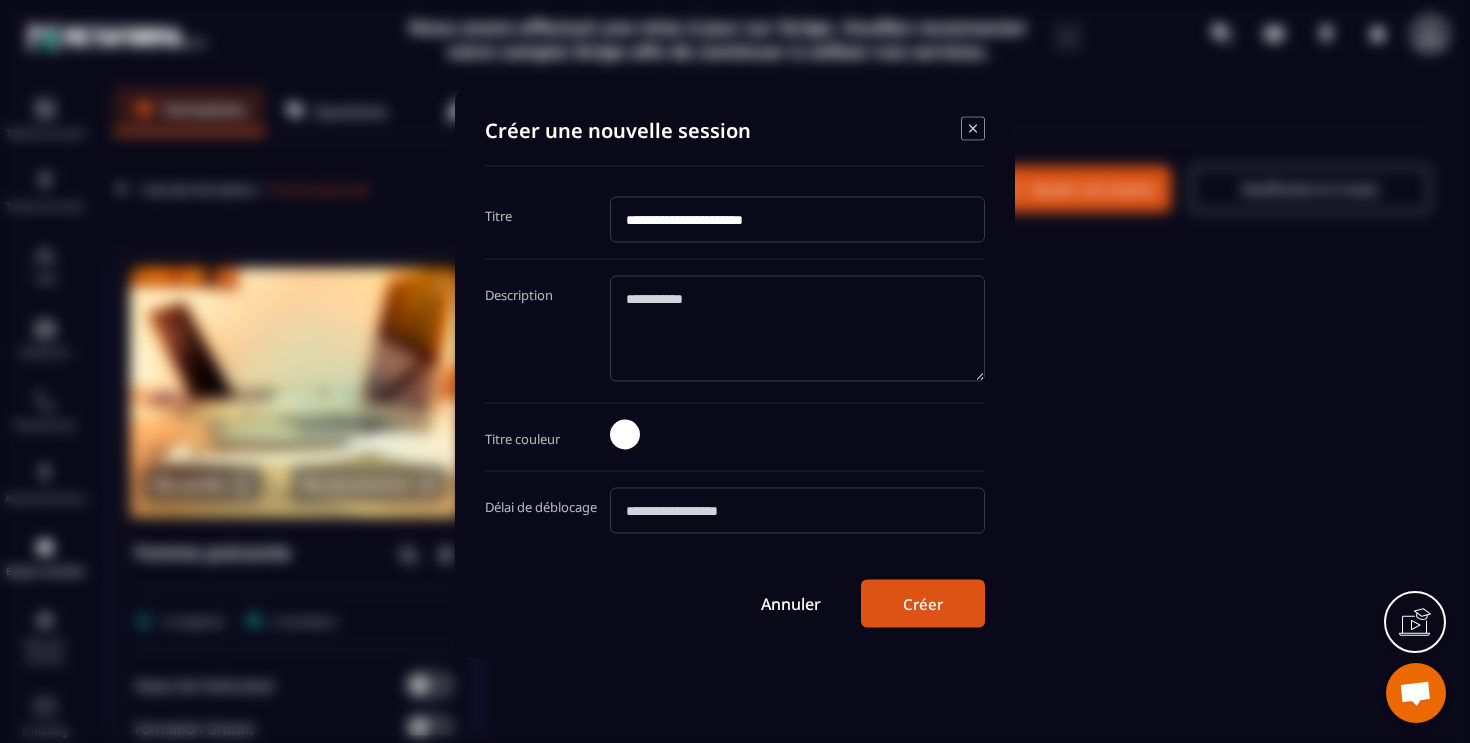 type on "**********" 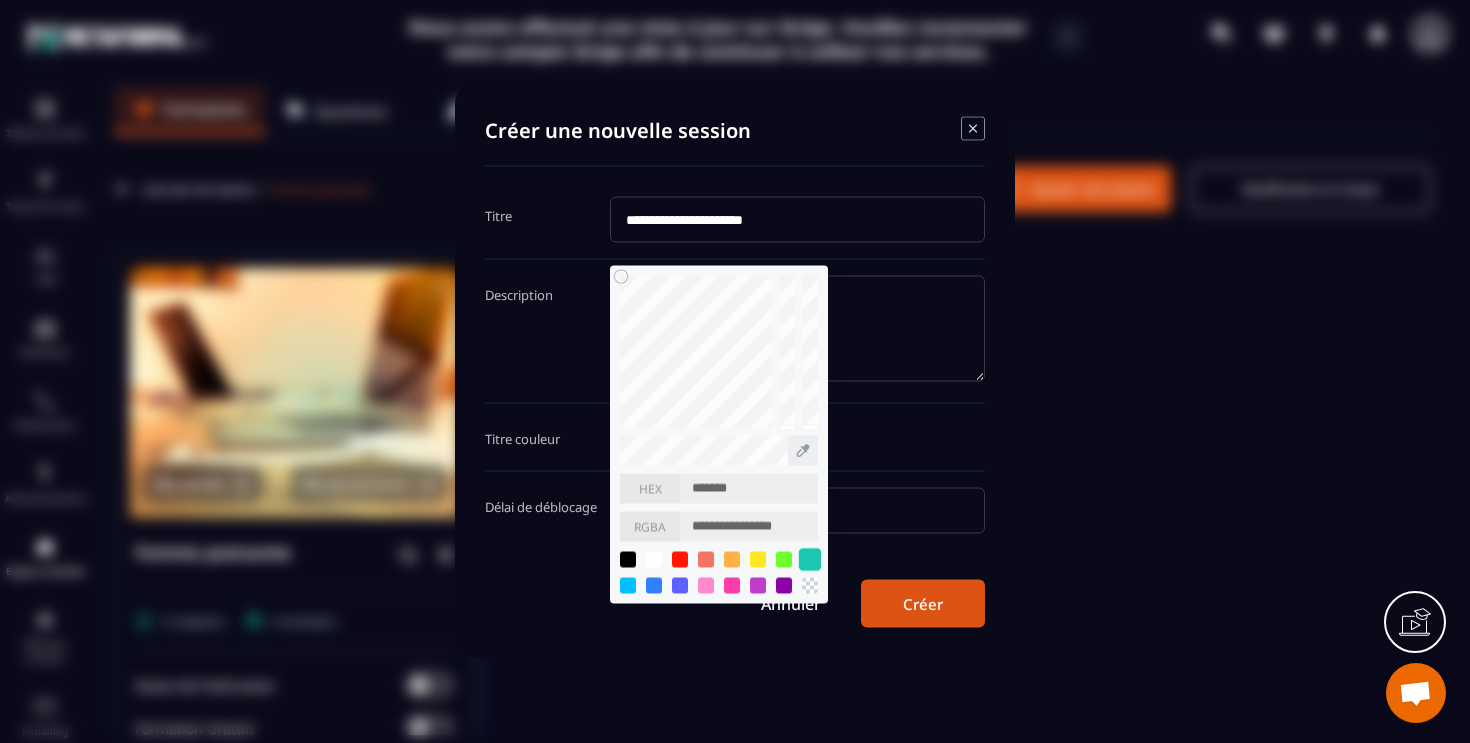 click at bounding box center (810, 559) 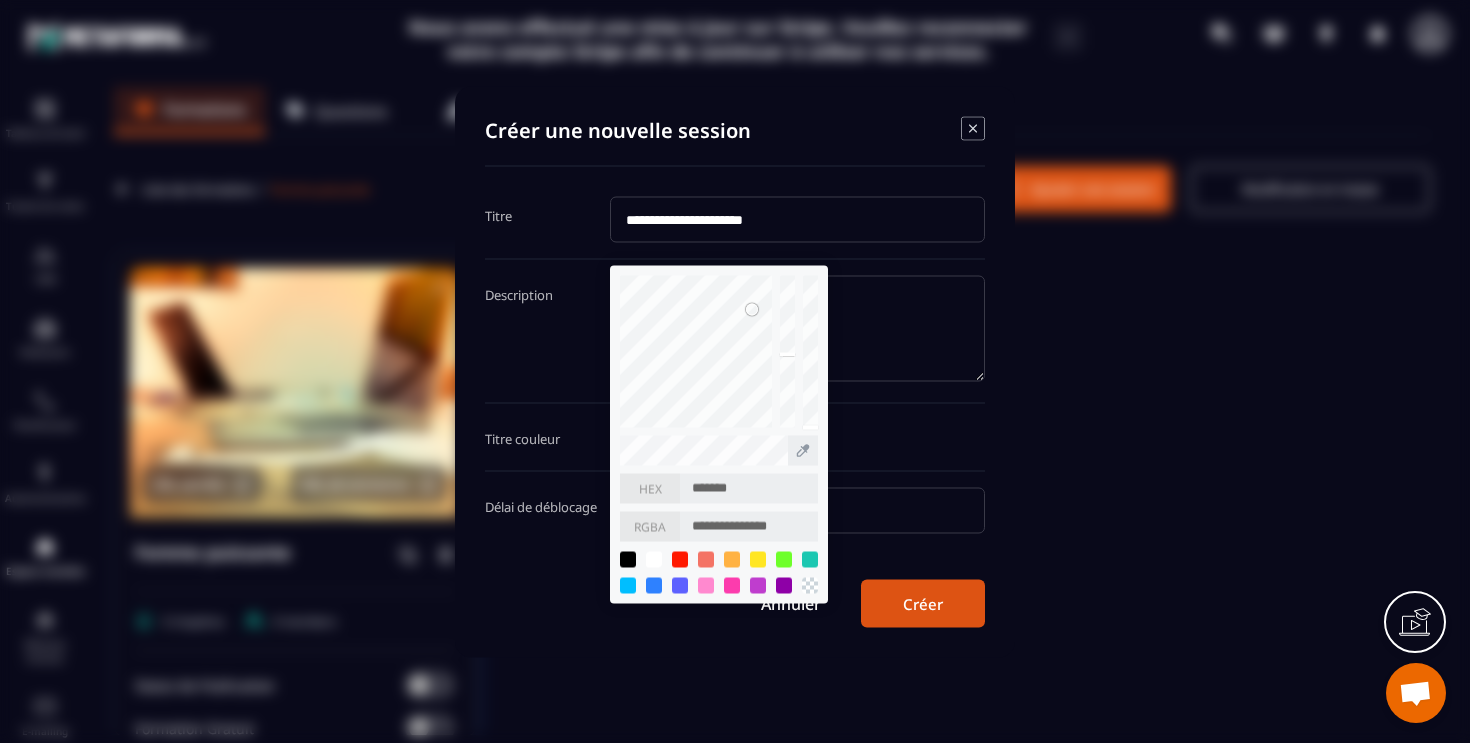 click on "**********" at bounding box center (797, 436) 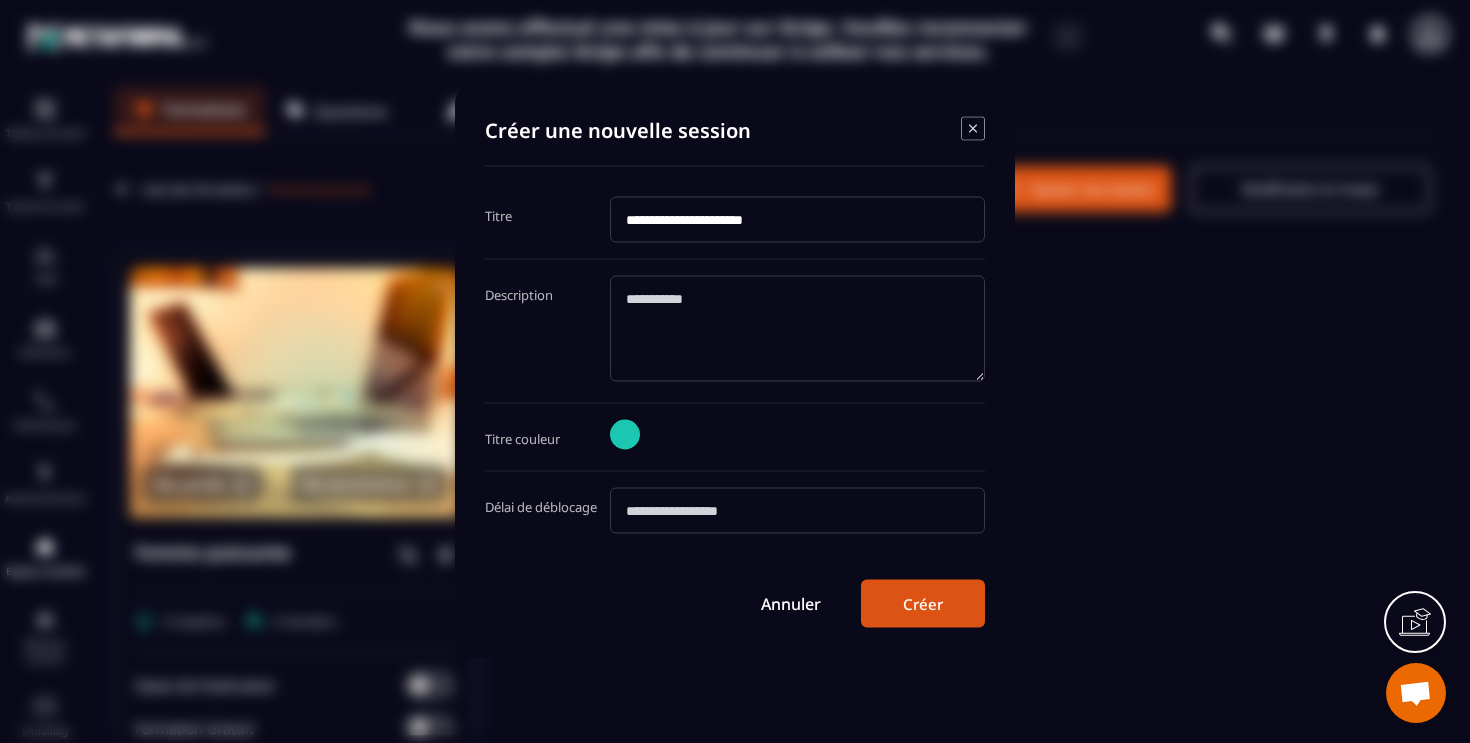 click at bounding box center (797, 510) 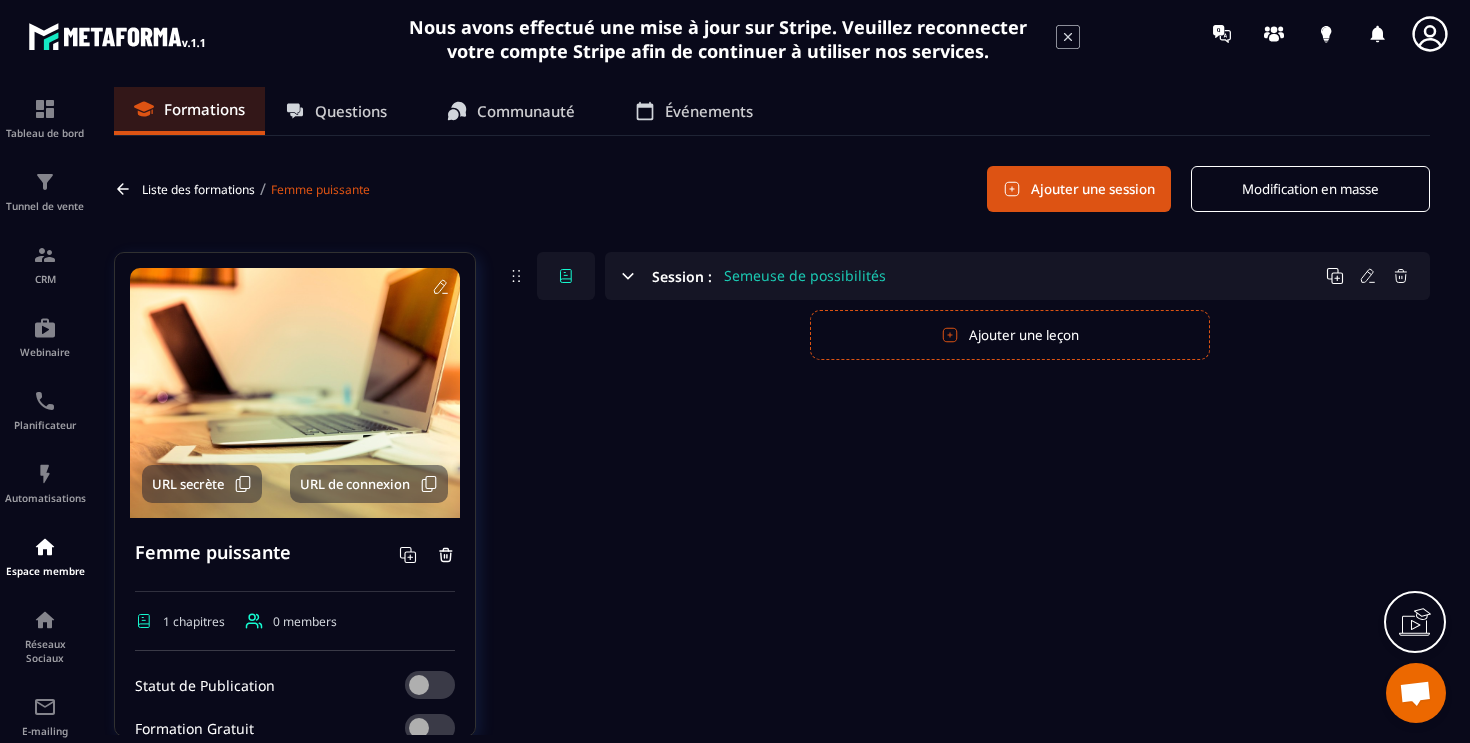 click 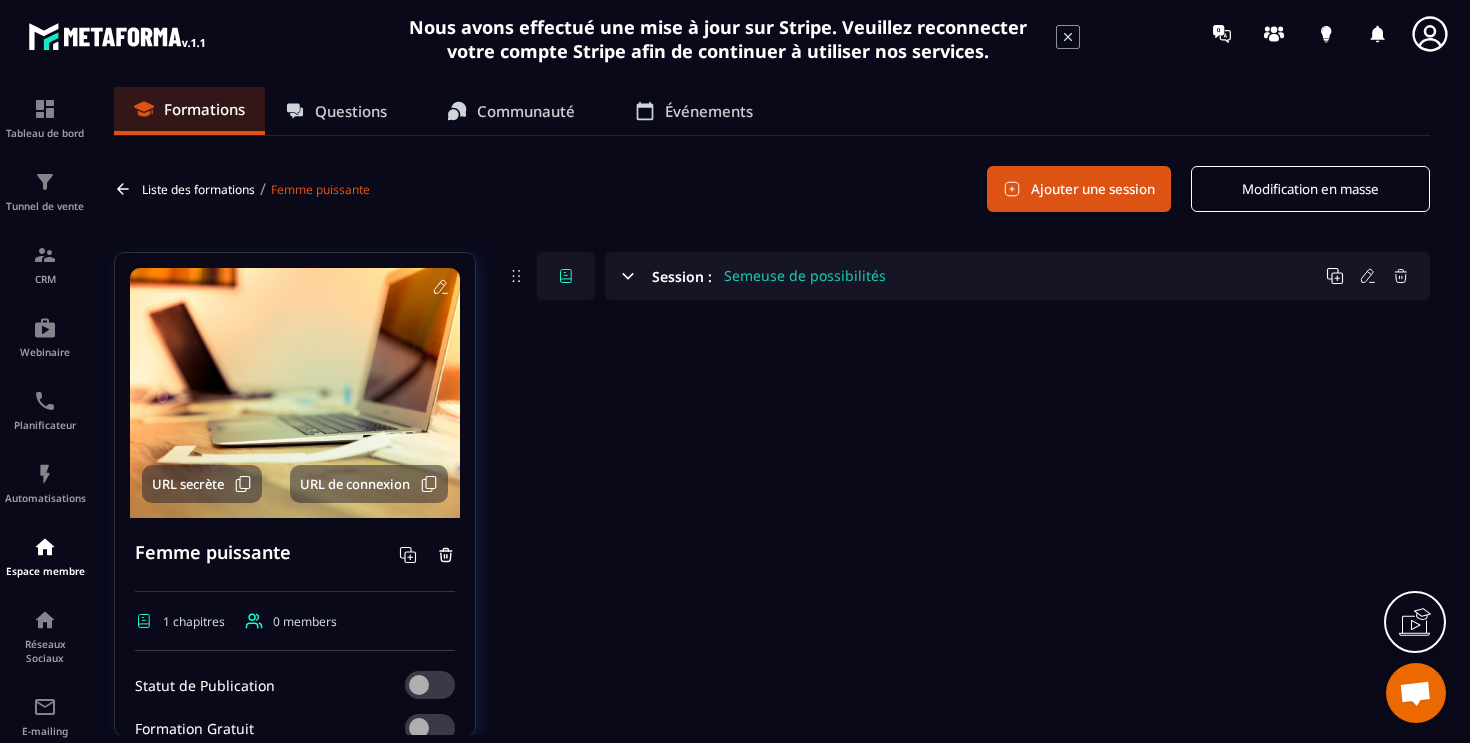 click 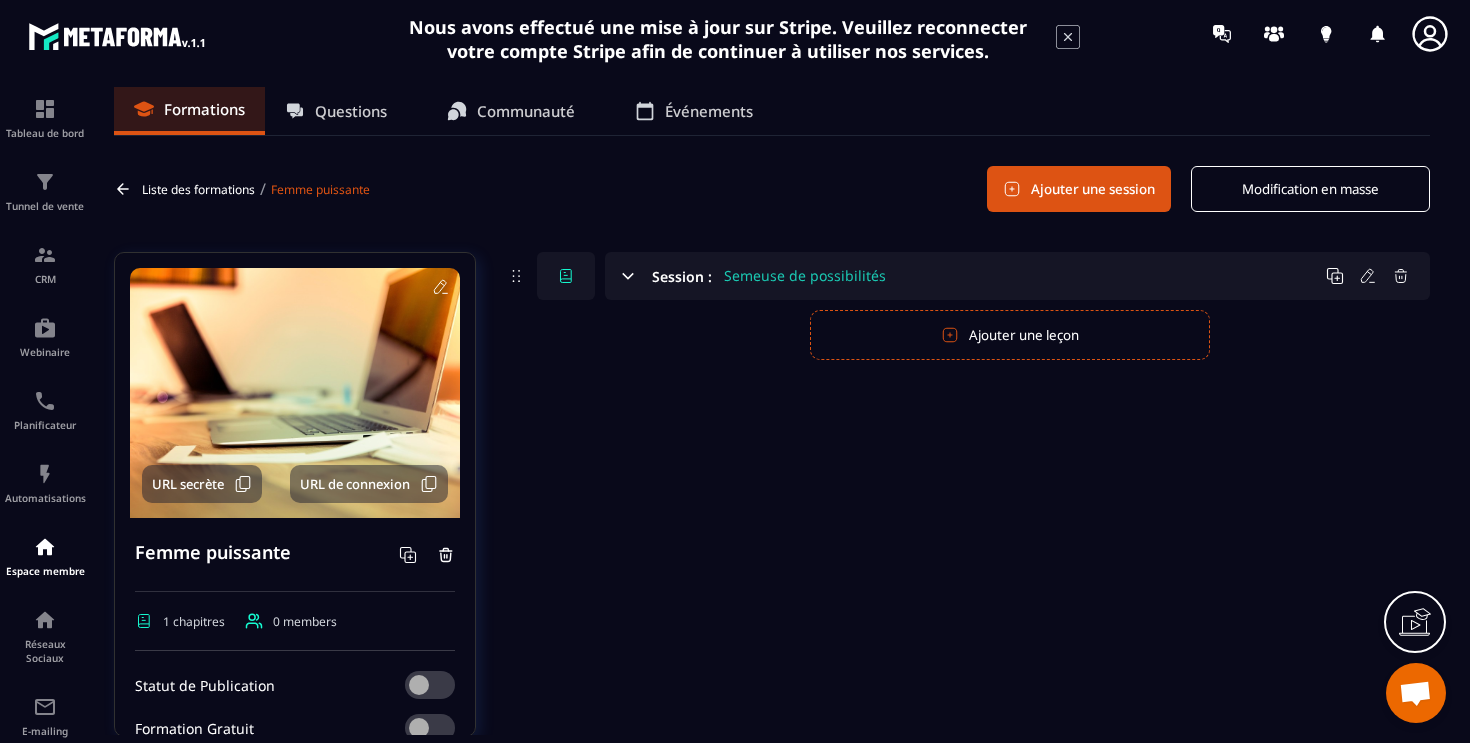 click 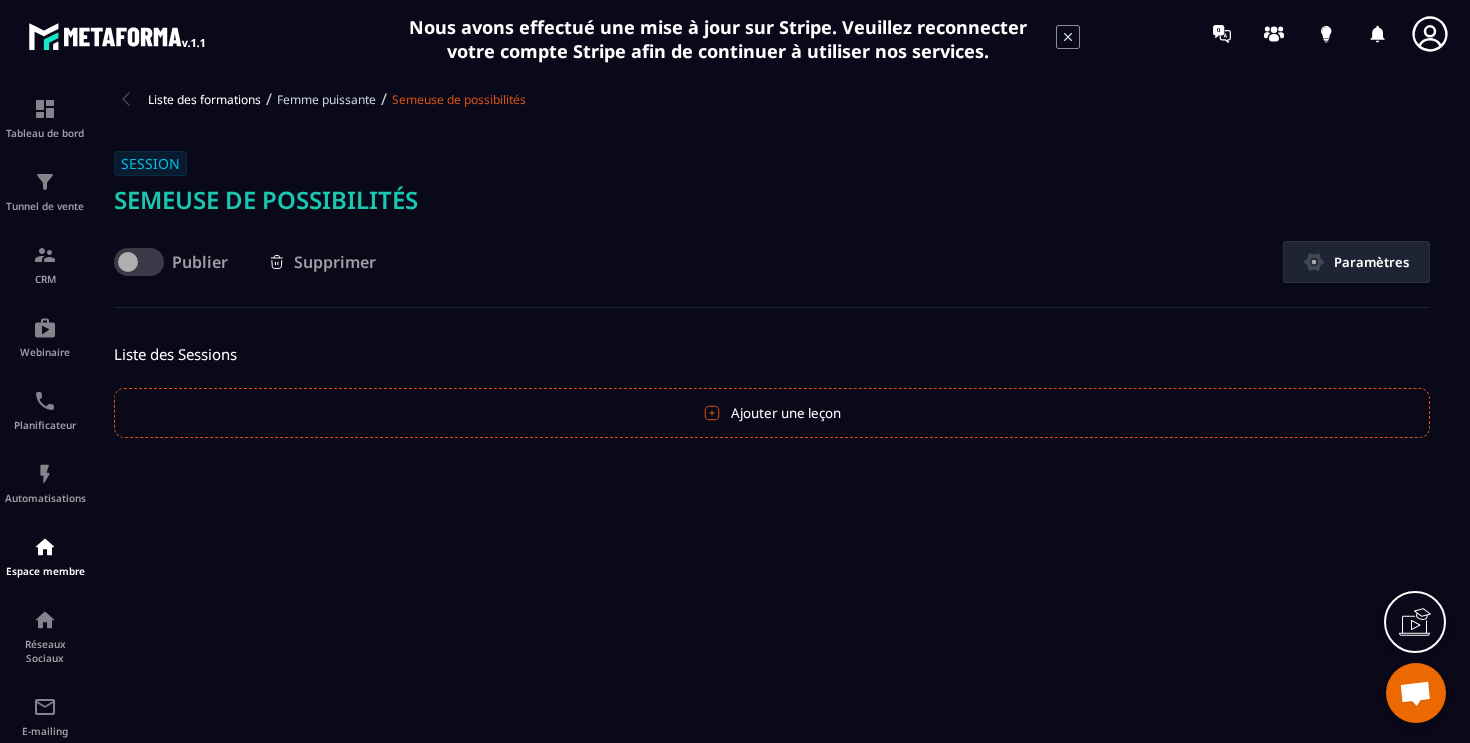 click on "Session" at bounding box center (150, 163) 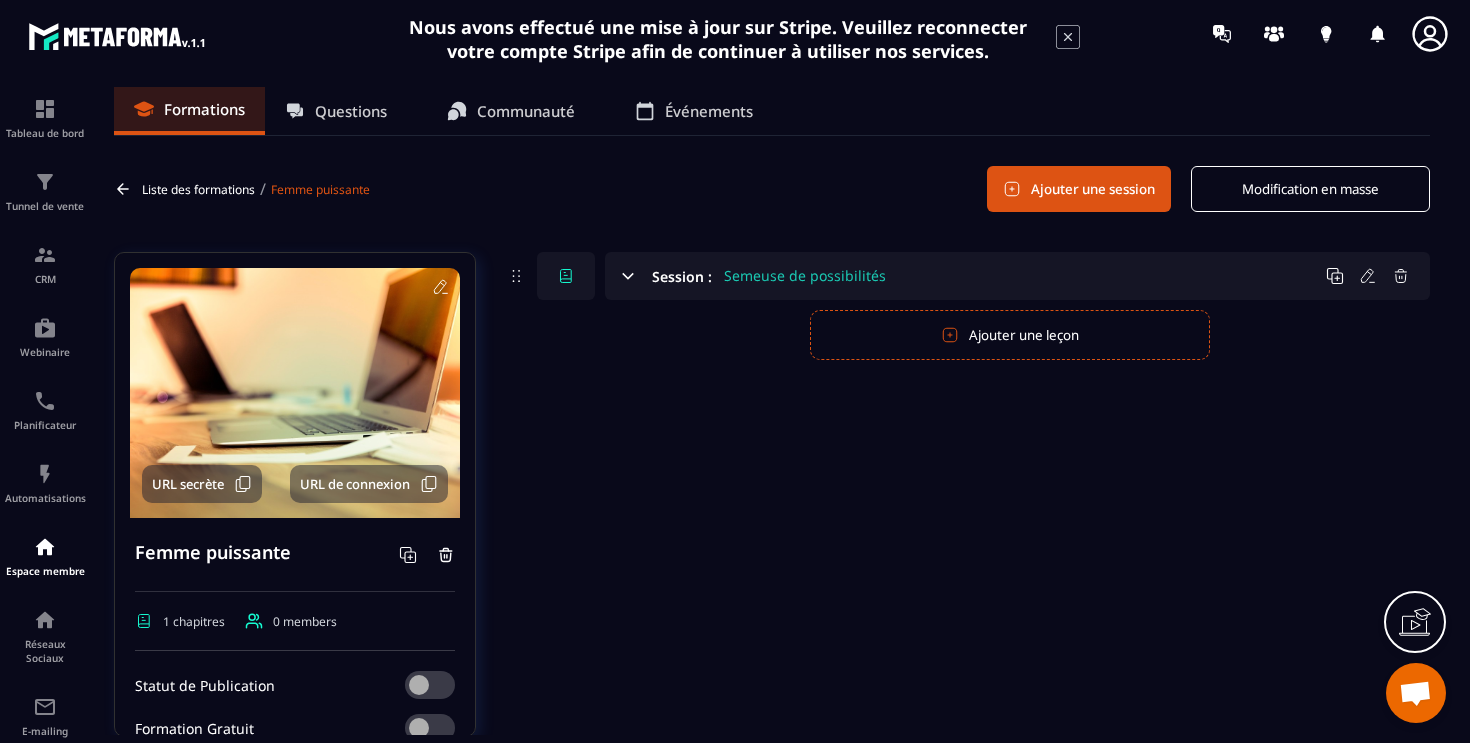 scroll, scrollTop: 52, scrollLeft: 0, axis: vertical 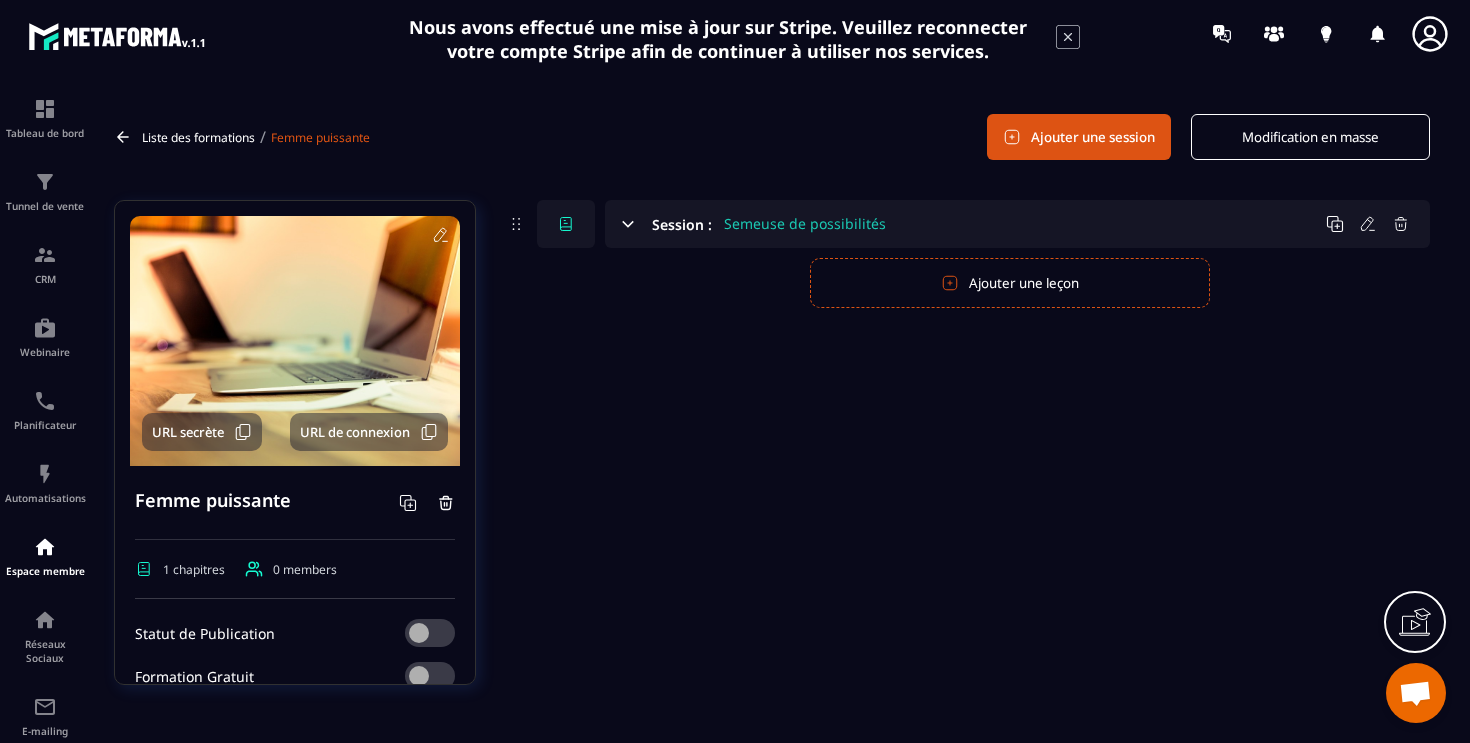 click on "Ajouter une leçon" at bounding box center [1010, 283] 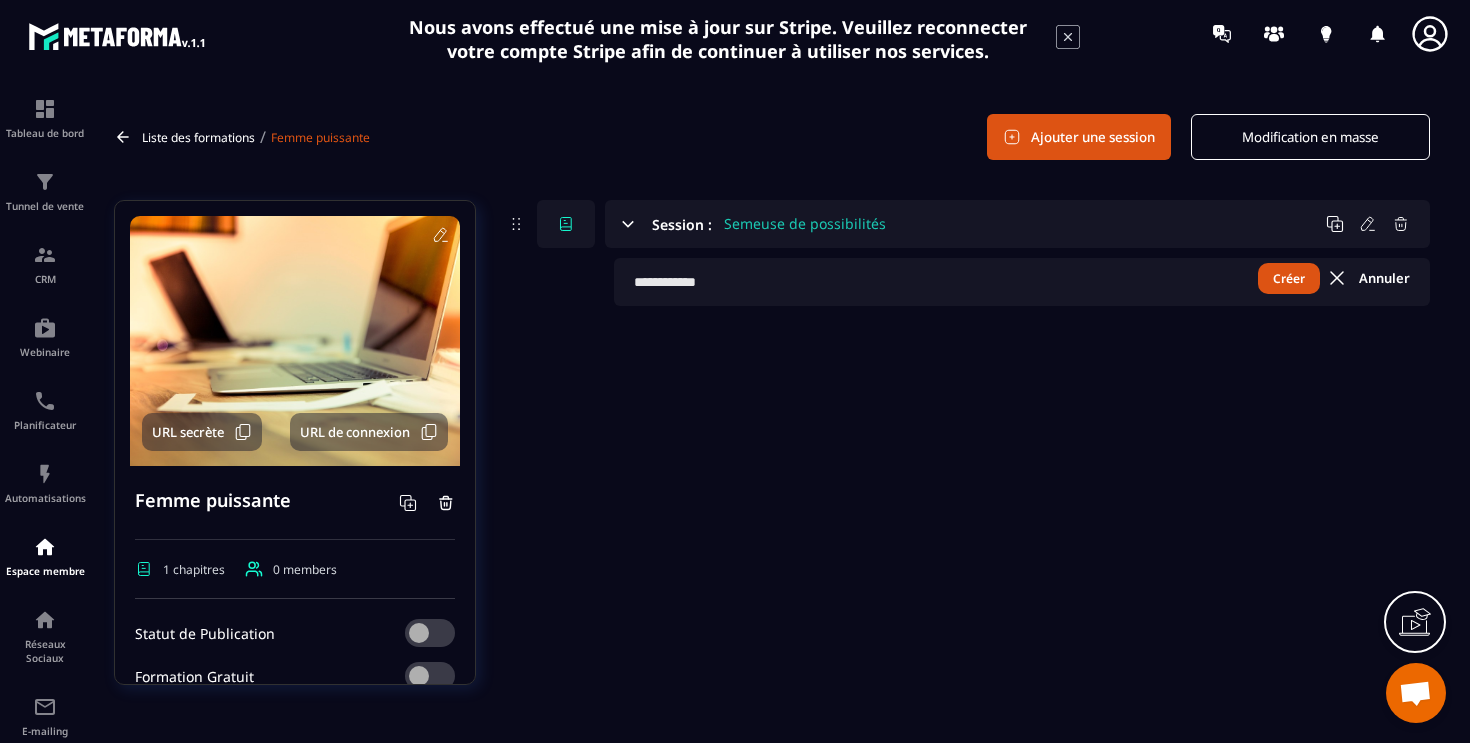 click on "Créer" at bounding box center (1289, 278) 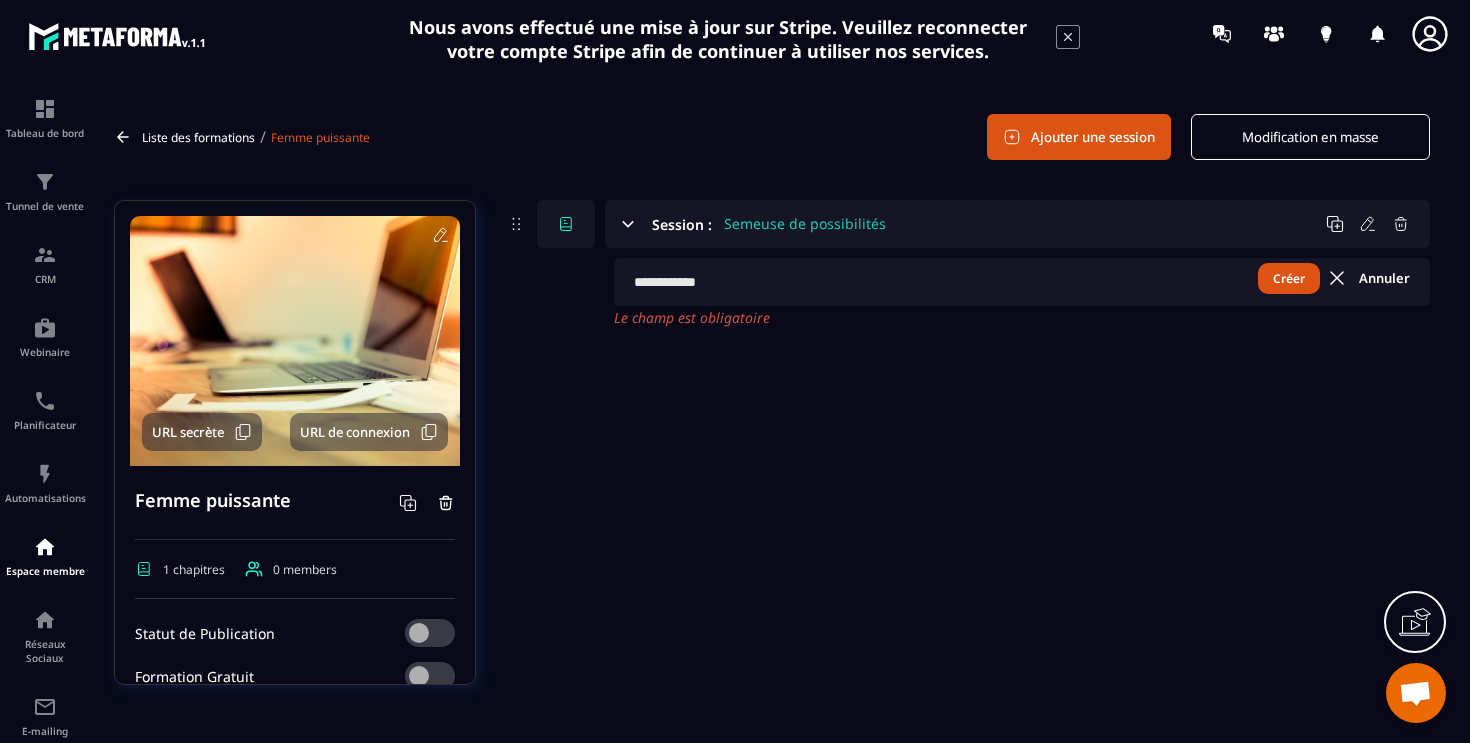 click on "Créer" at bounding box center [1289, 278] 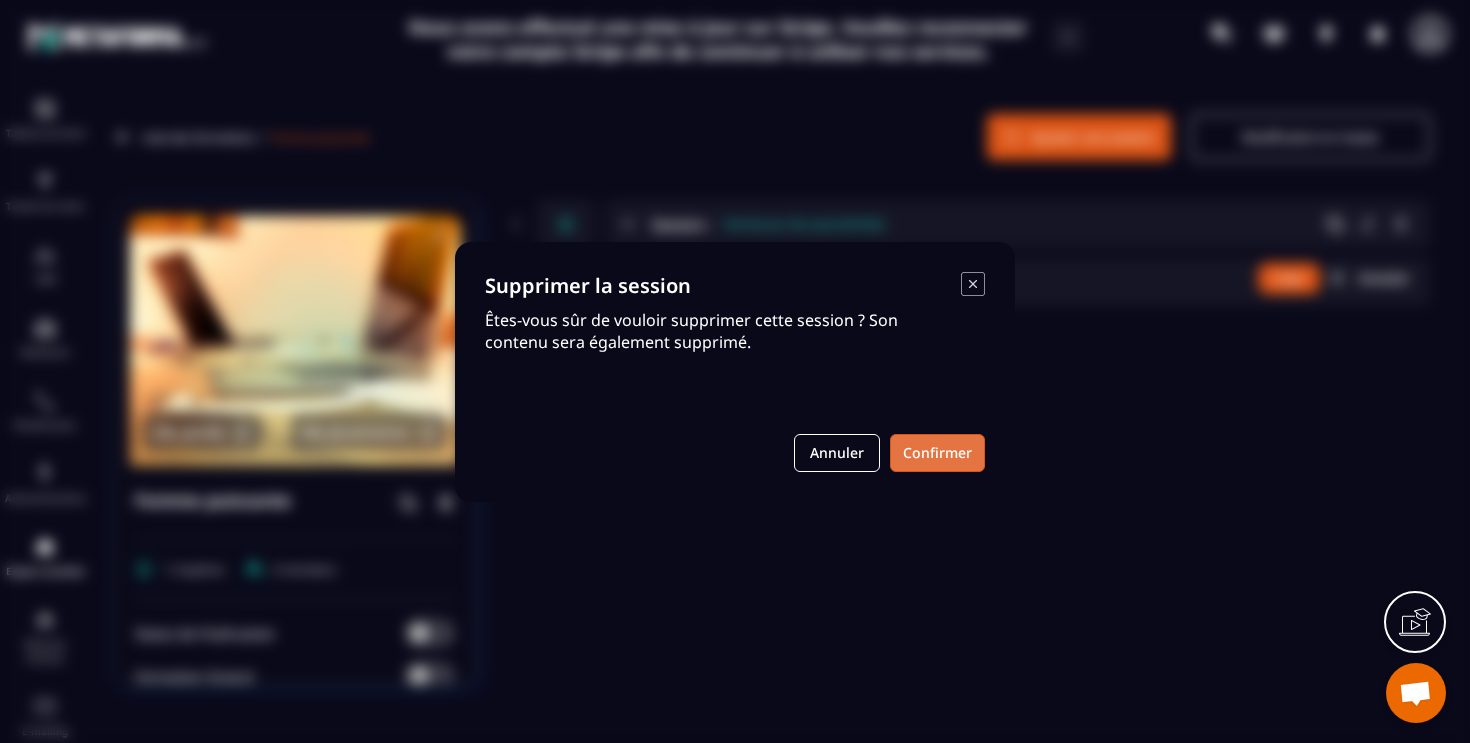 click on "Confirmer" at bounding box center (937, 453) 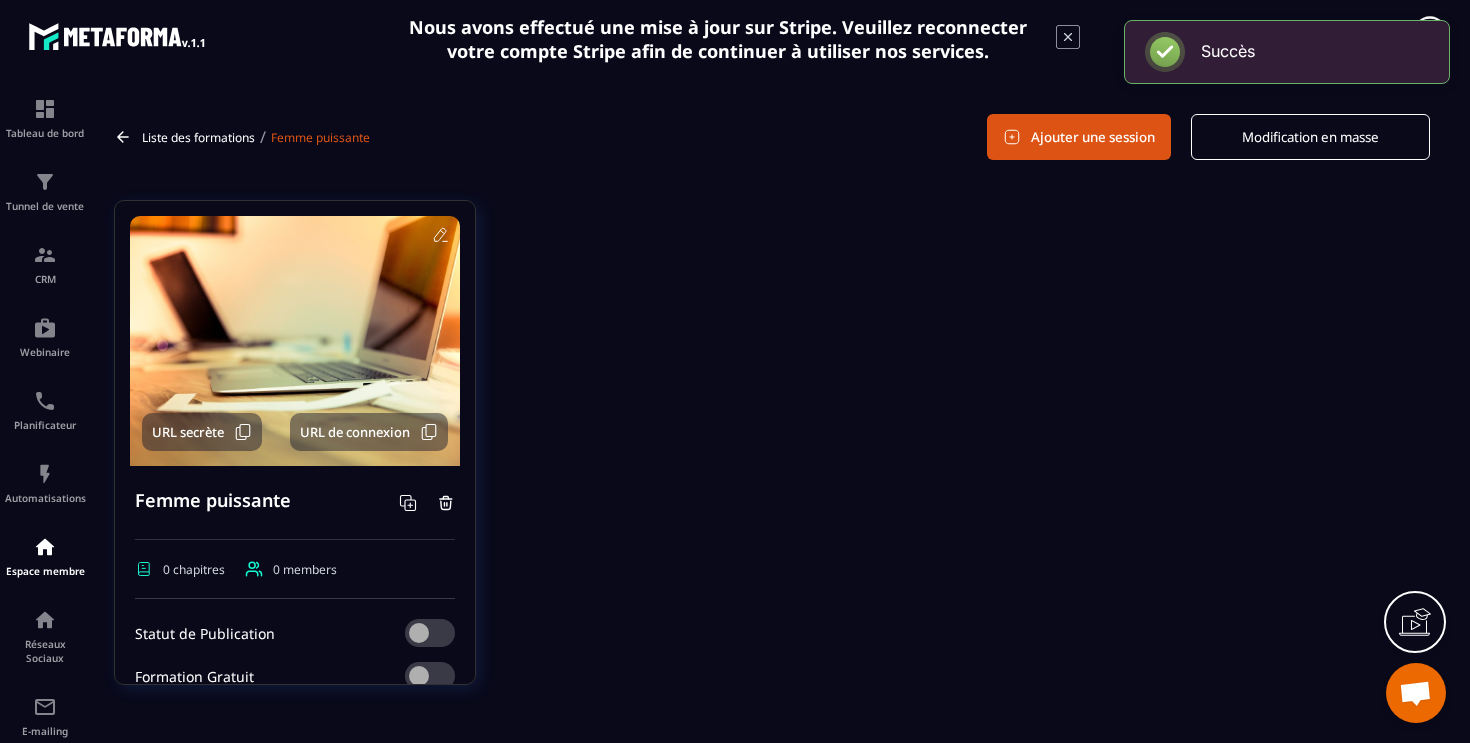 click 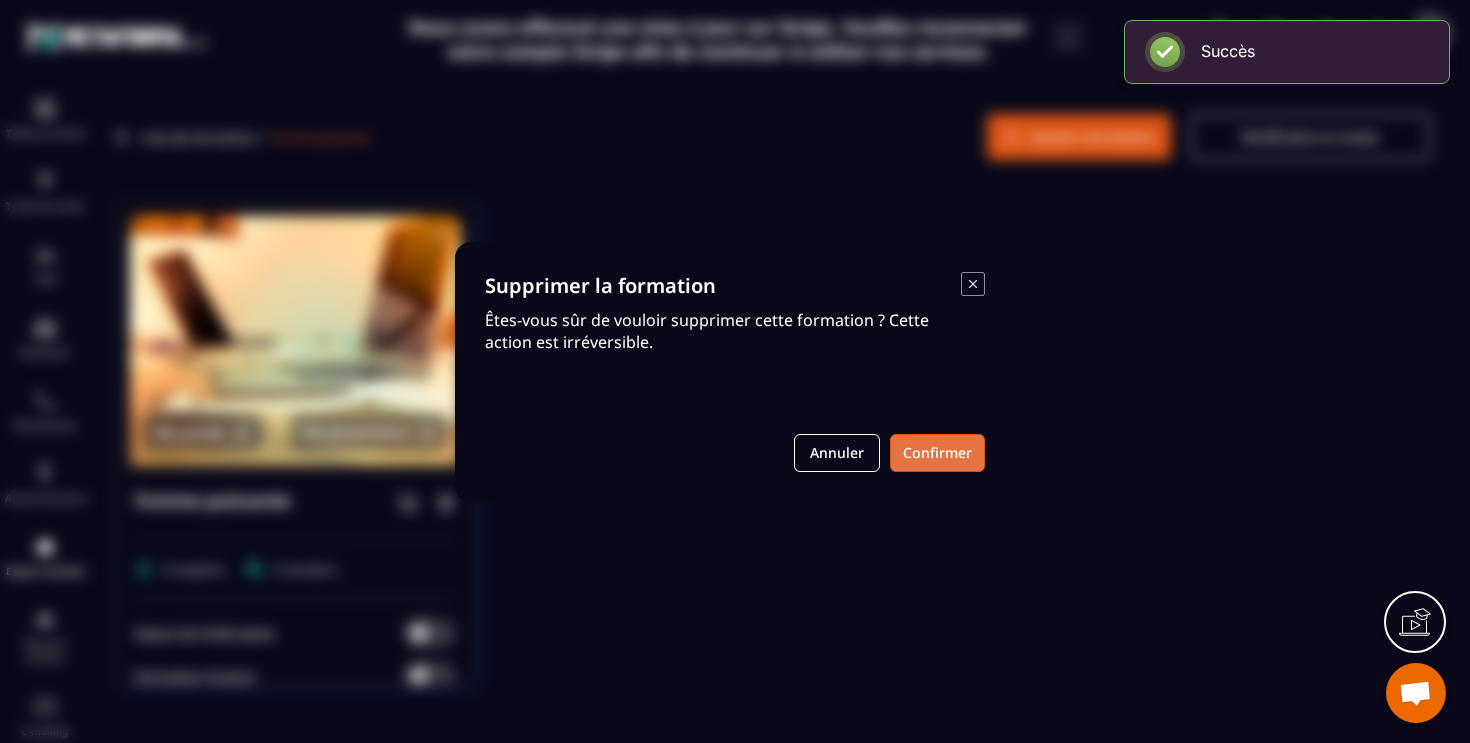 click on "Confirmer" at bounding box center [937, 453] 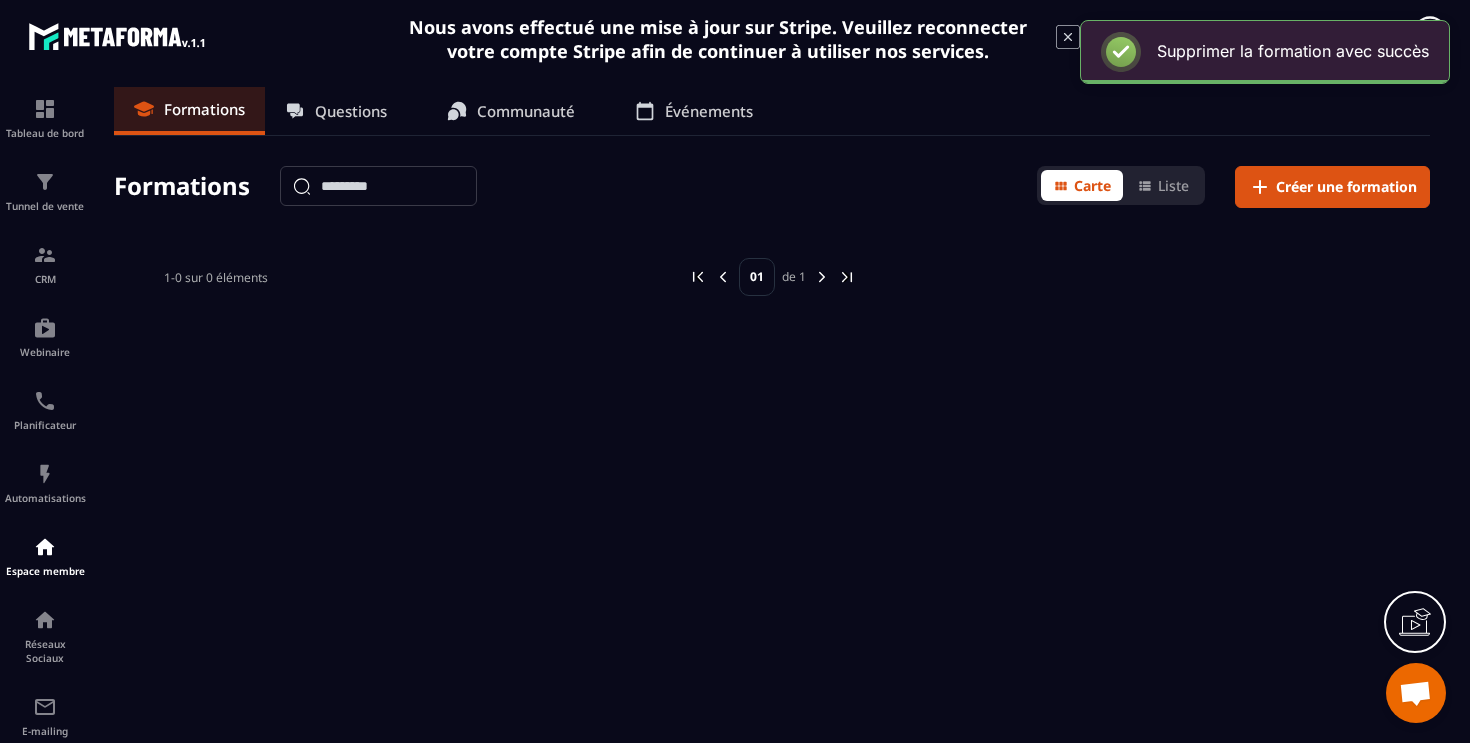 click on "Formations Questions Communauté Événements Formations Carte Liste Créer une formation 1-0 sur 0 éléments 01 de 1" 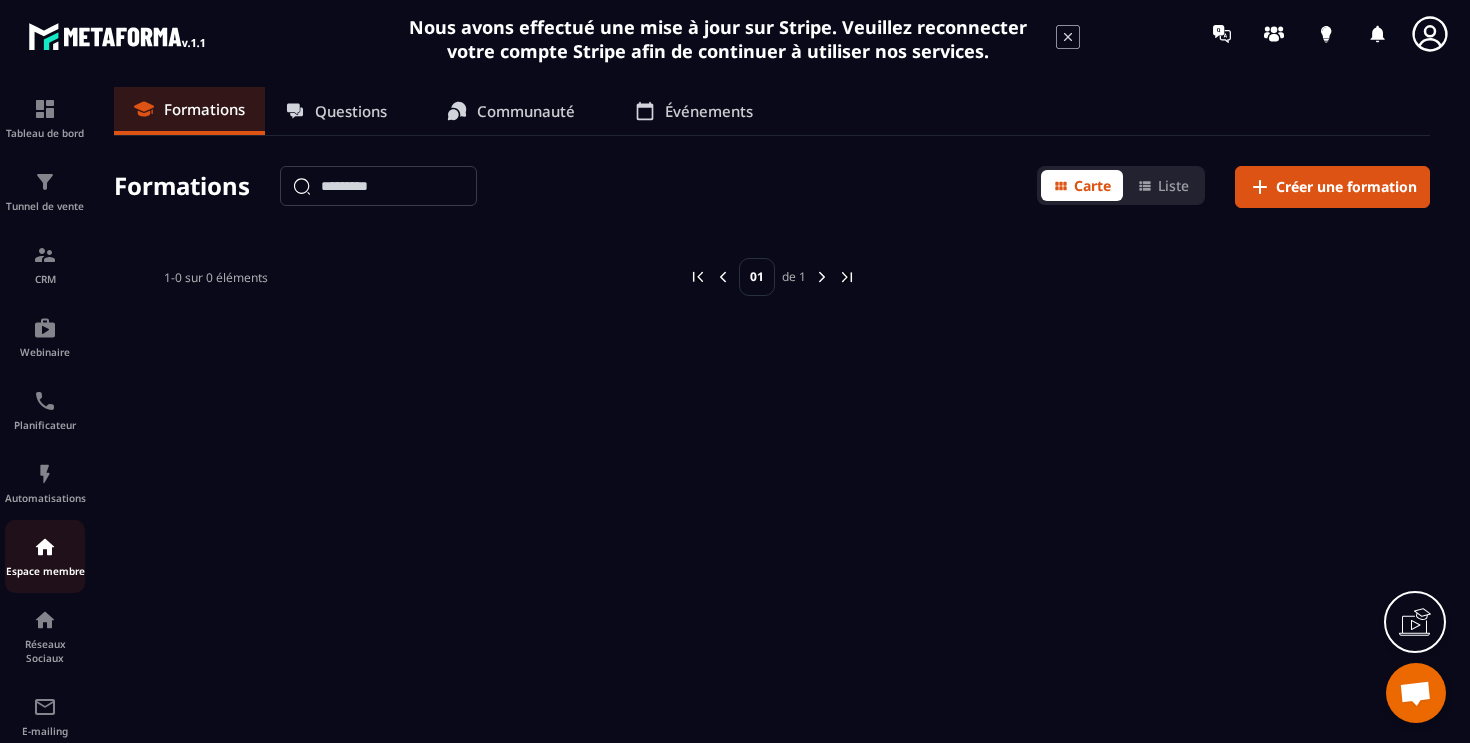 click on "Espace membre" at bounding box center [45, 556] 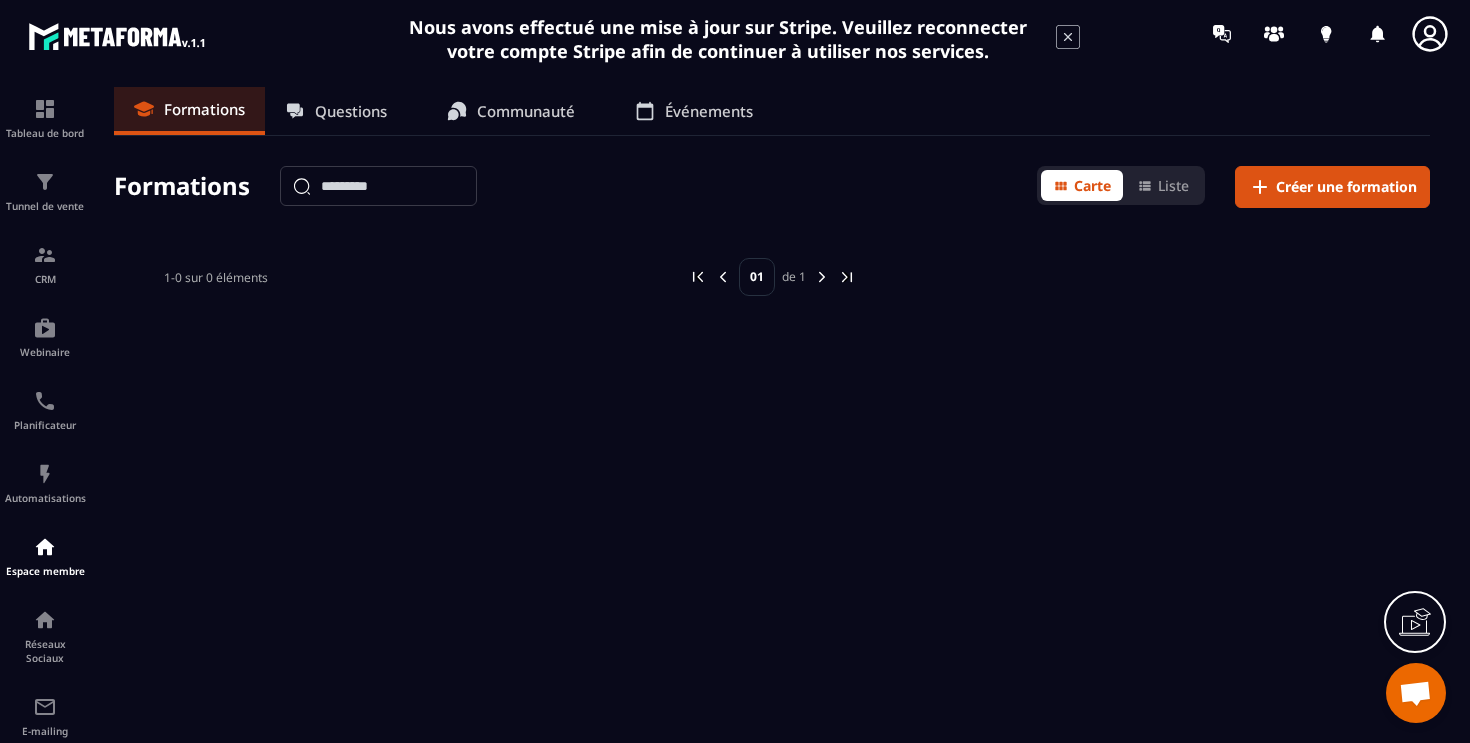 click 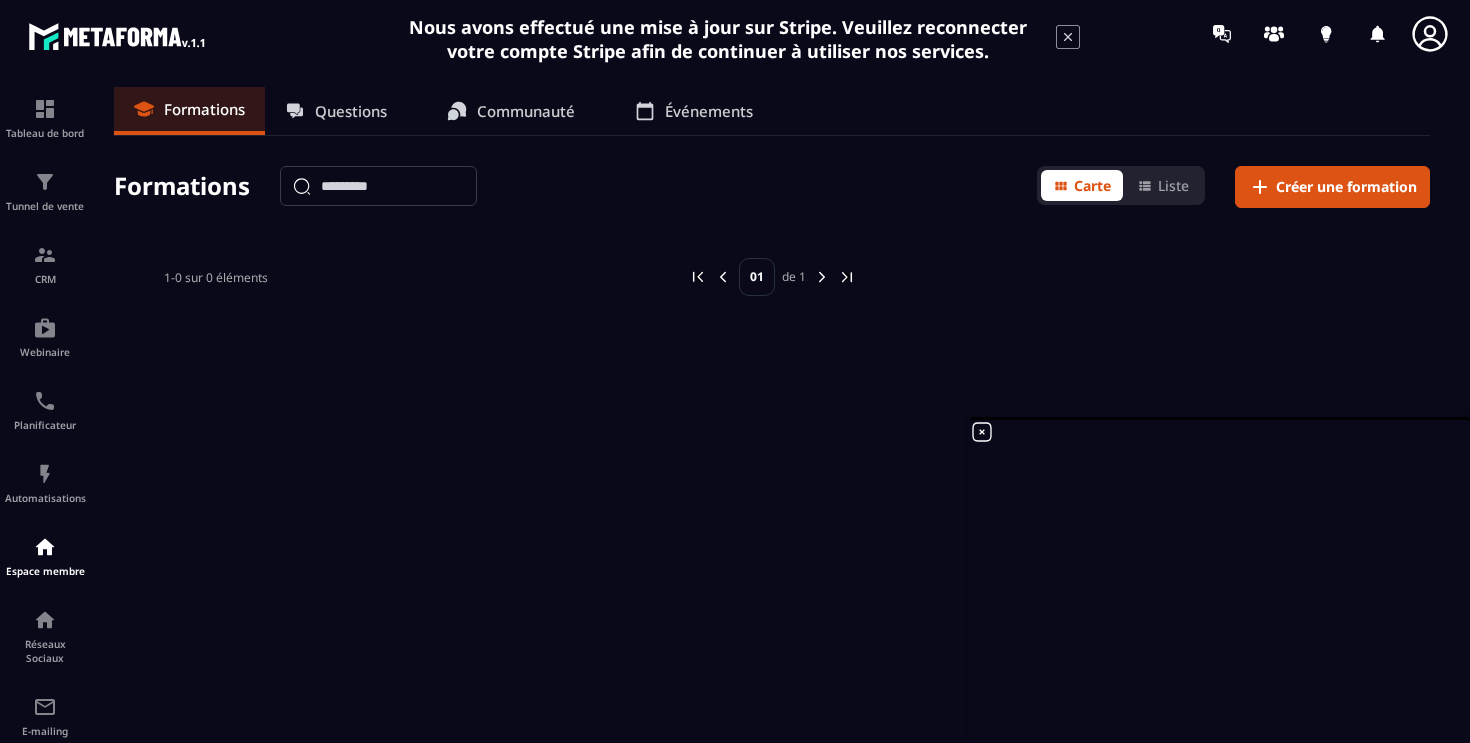 click on "Formations Questions Communauté Événements Formations Carte Liste Créer une formation 1-0 sur 0 éléments 01 de 1" 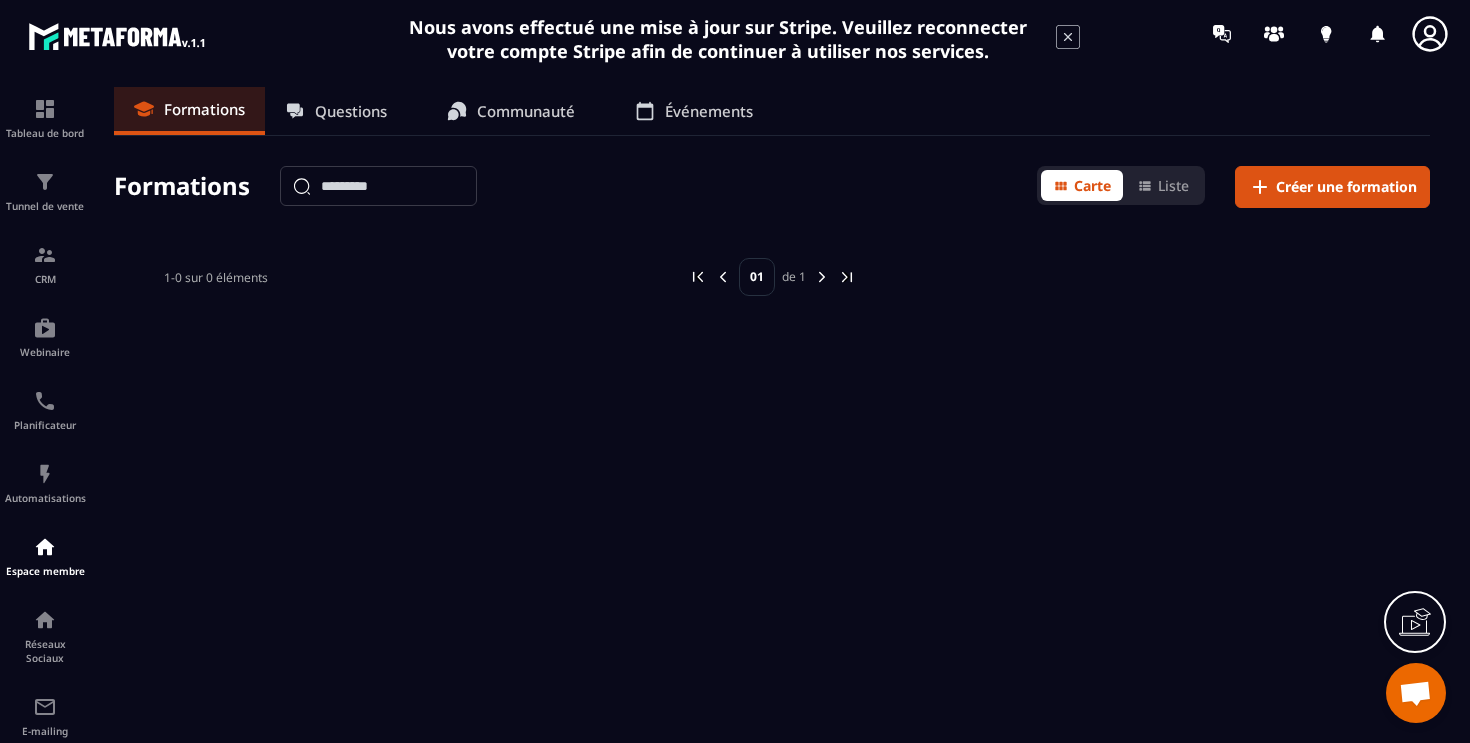 click on "Formations Questions Communauté Événements Formations Carte Liste Créer une formation 1-0 sur 0 éléments 01 de 1" 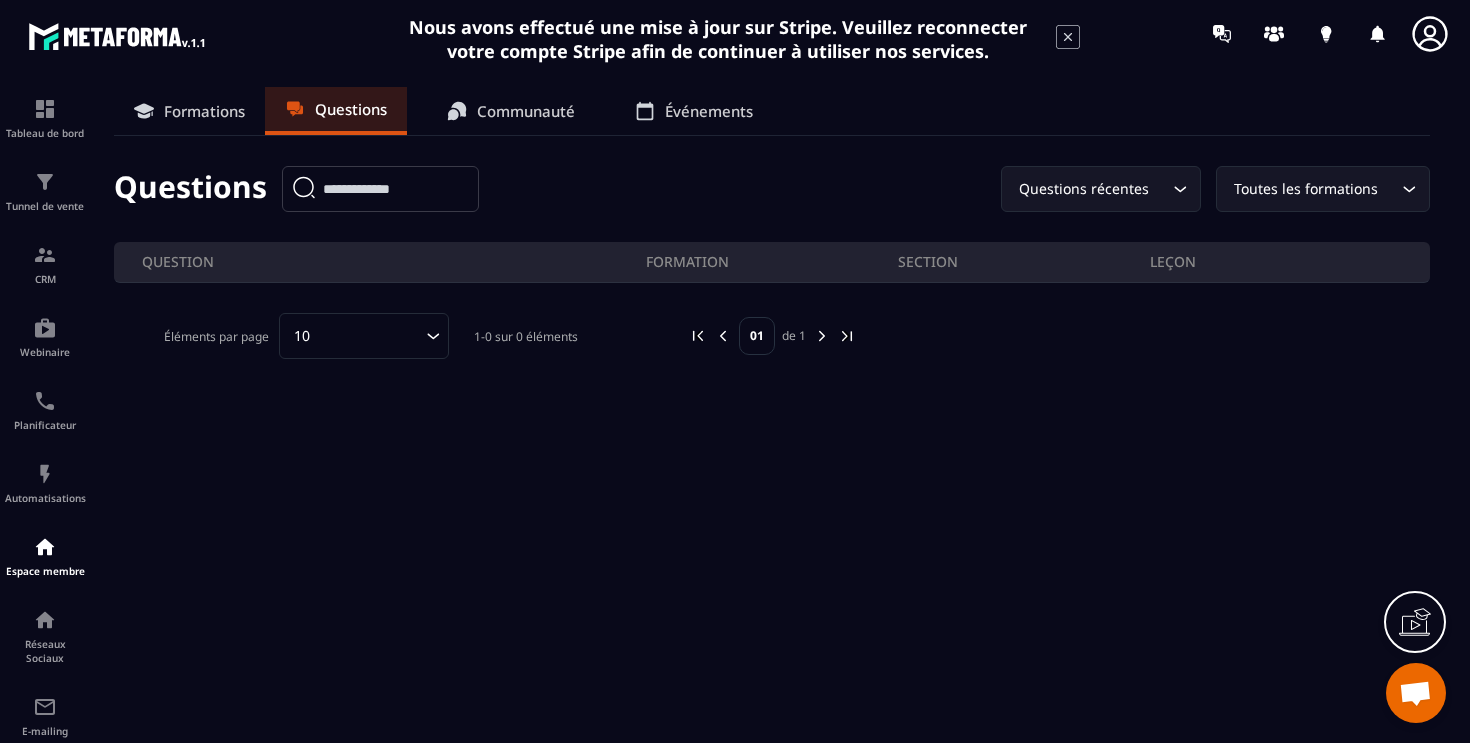 click 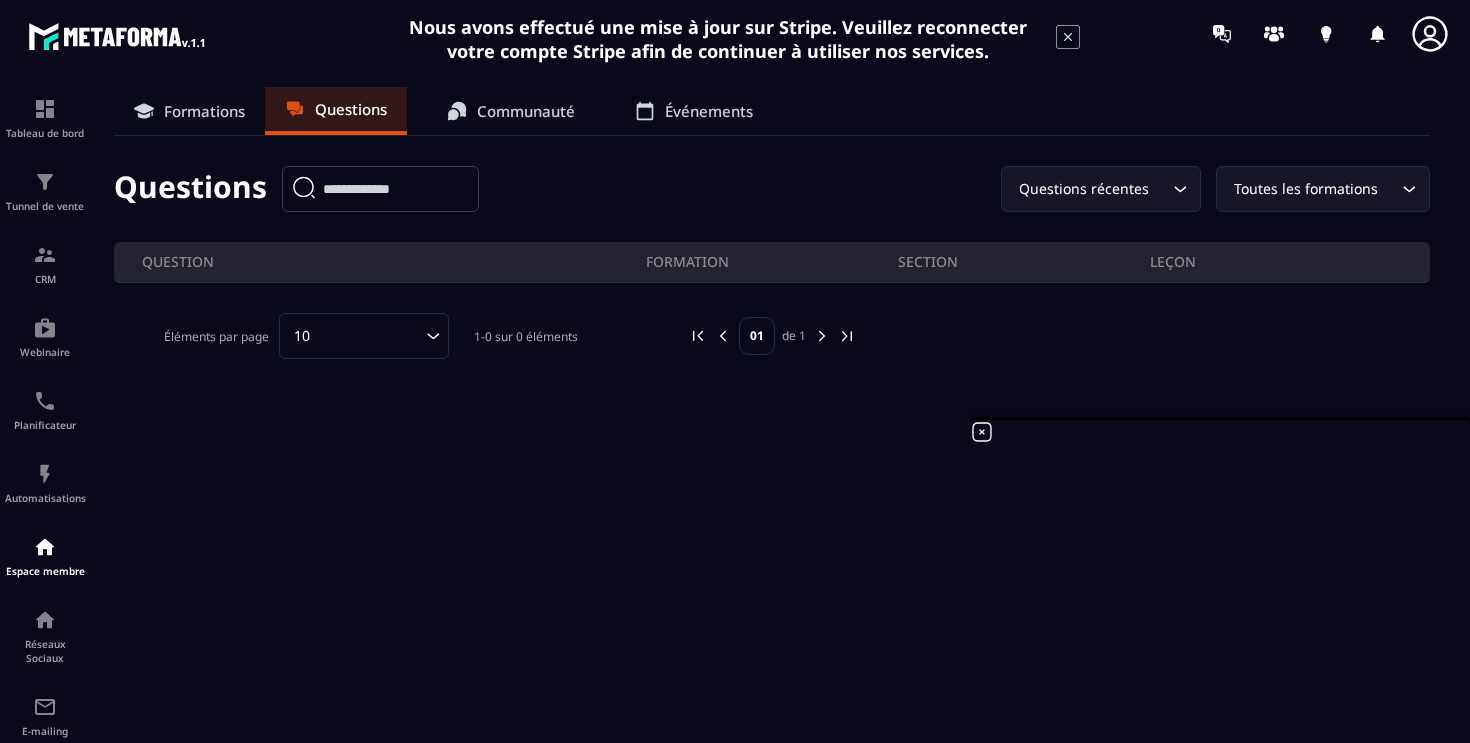 click on "Communauté" at bounding box center (526, 111) 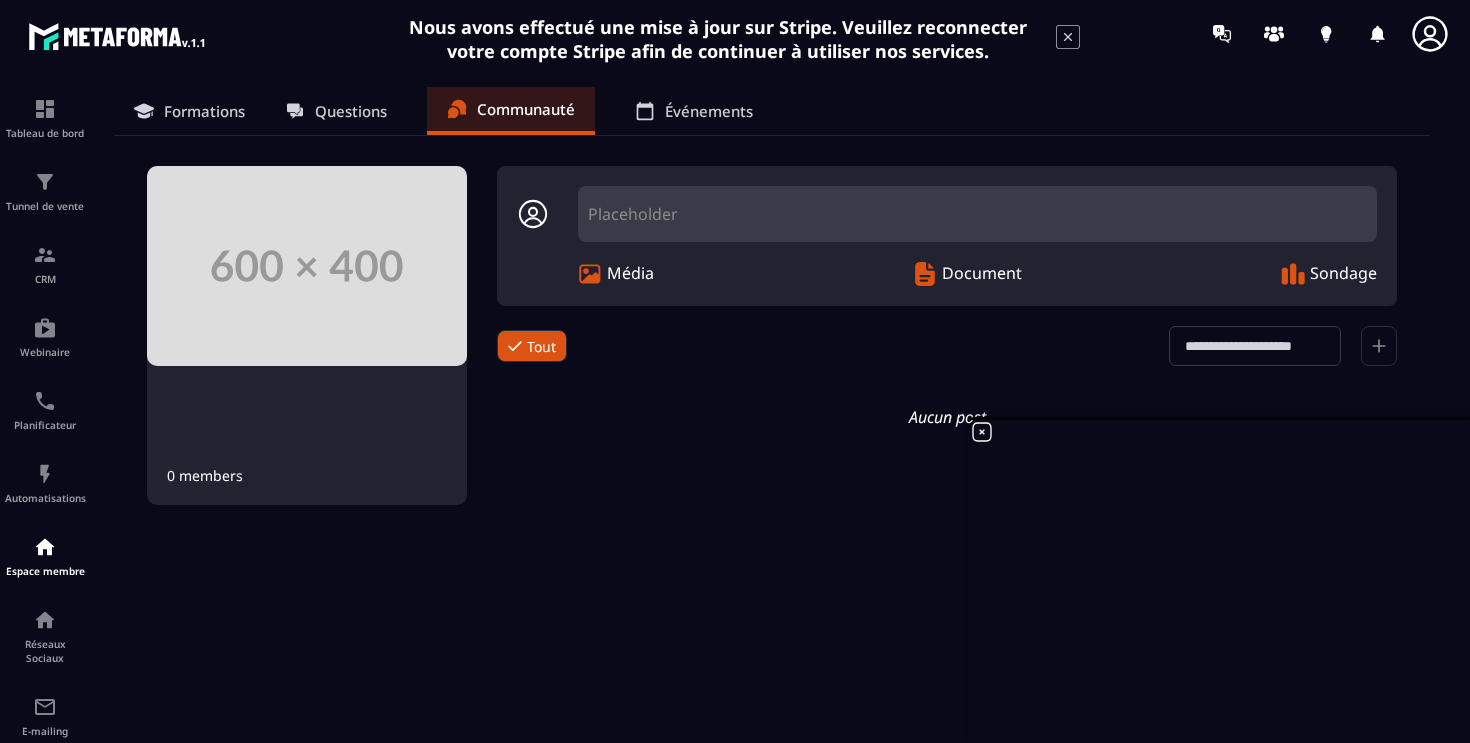 click on "Événements" at bounding box center [709, 111] 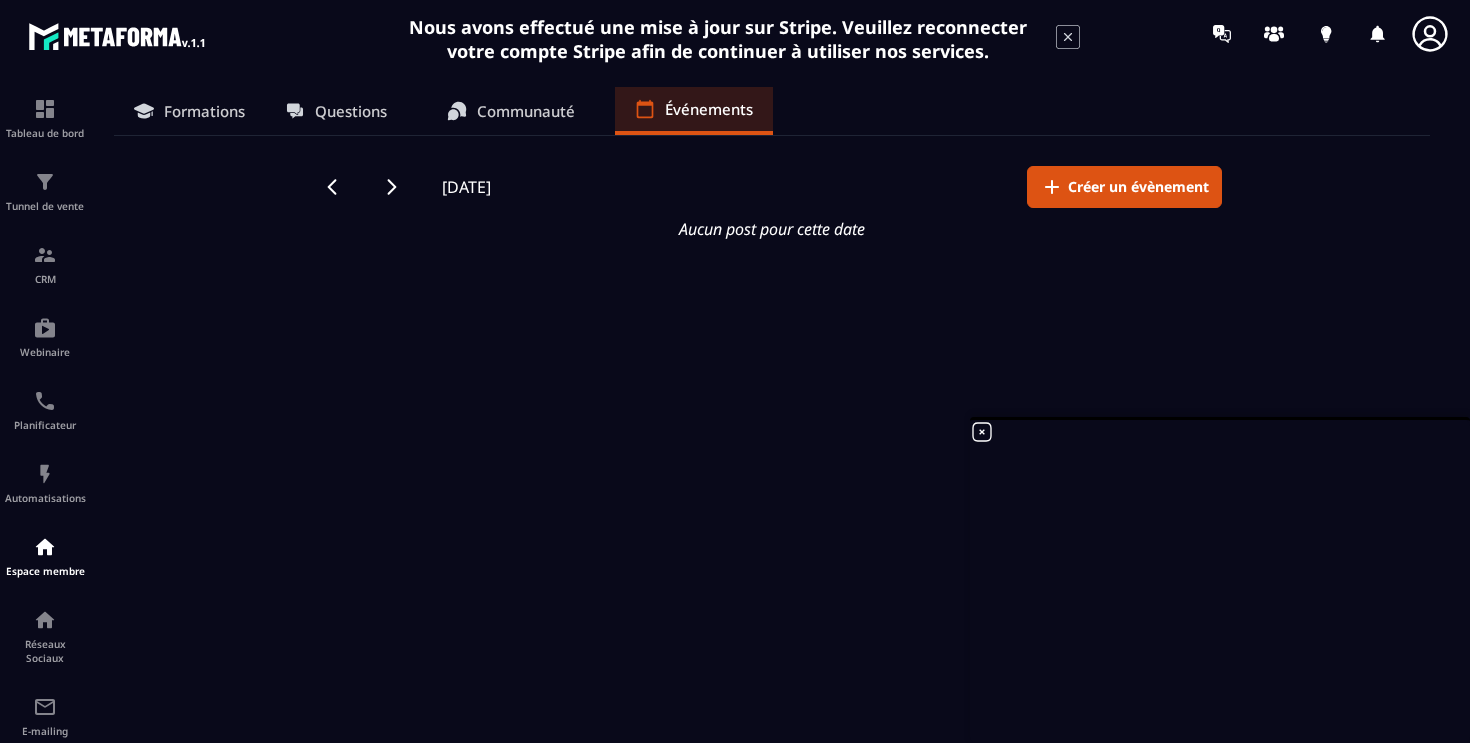 click on "Formations Questions Communauté Événements [DATE] Créer un évènement Aucun post pour cette date" 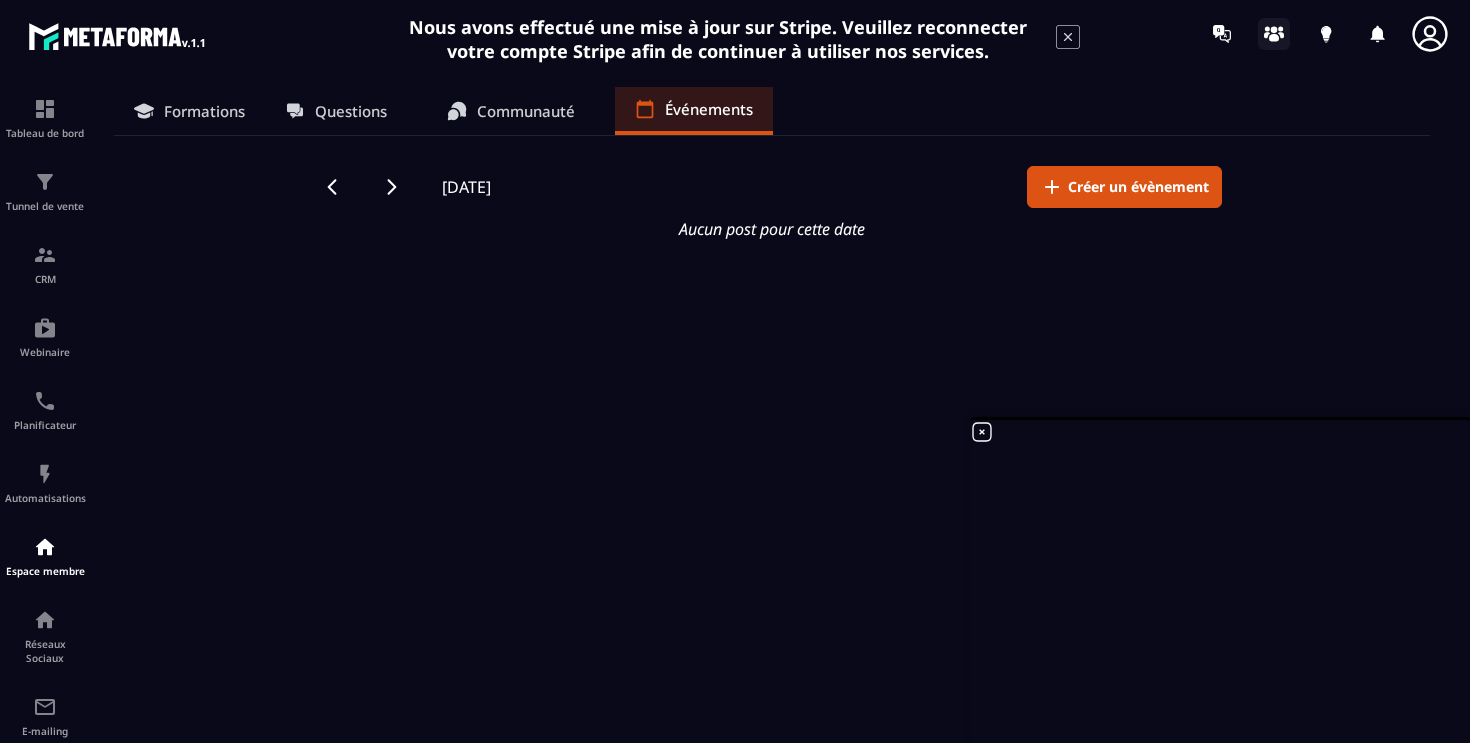 click 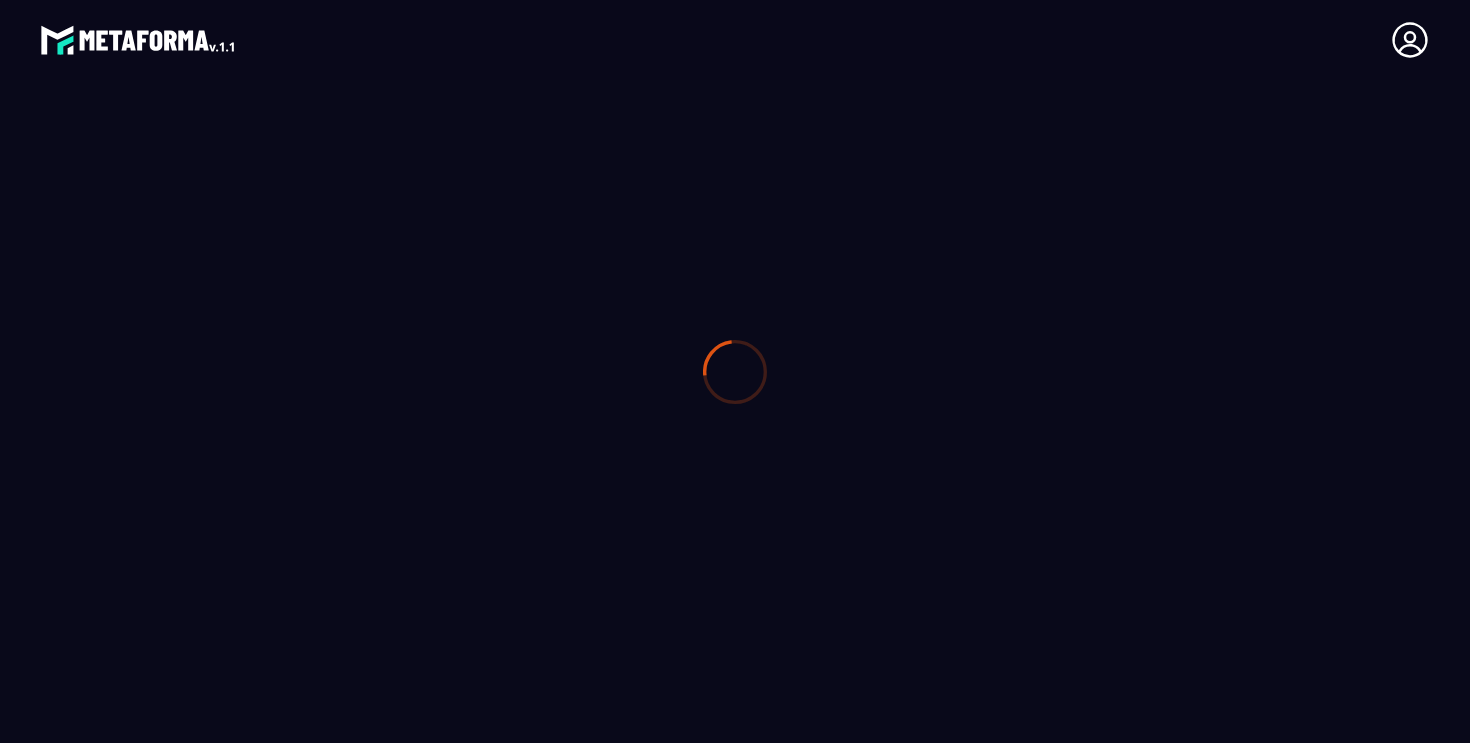 scroll, scrollTop: 0, scrollLeft: 0, axis: both 